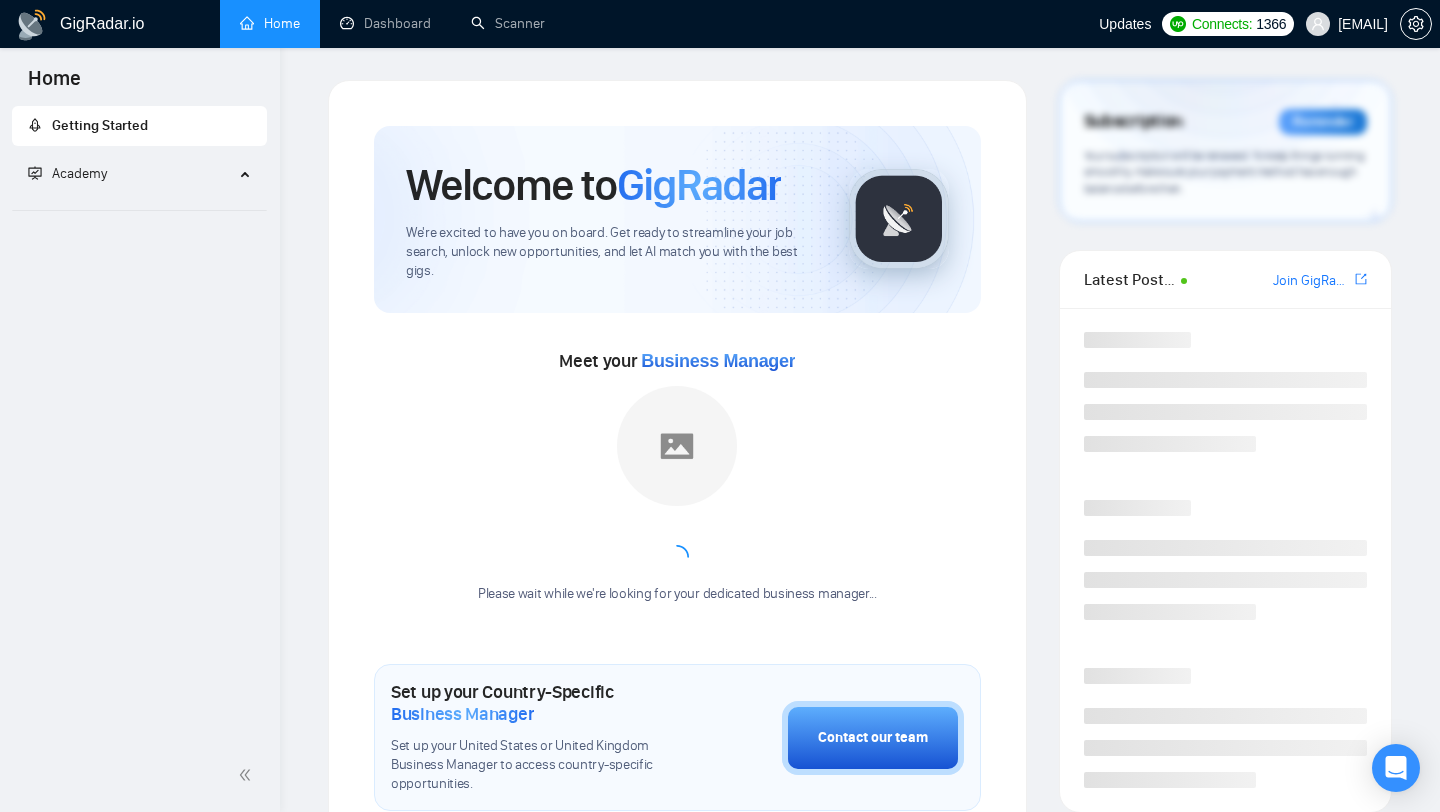 scroll, scrollTop: 0, scrollLeft: 0, axis: both 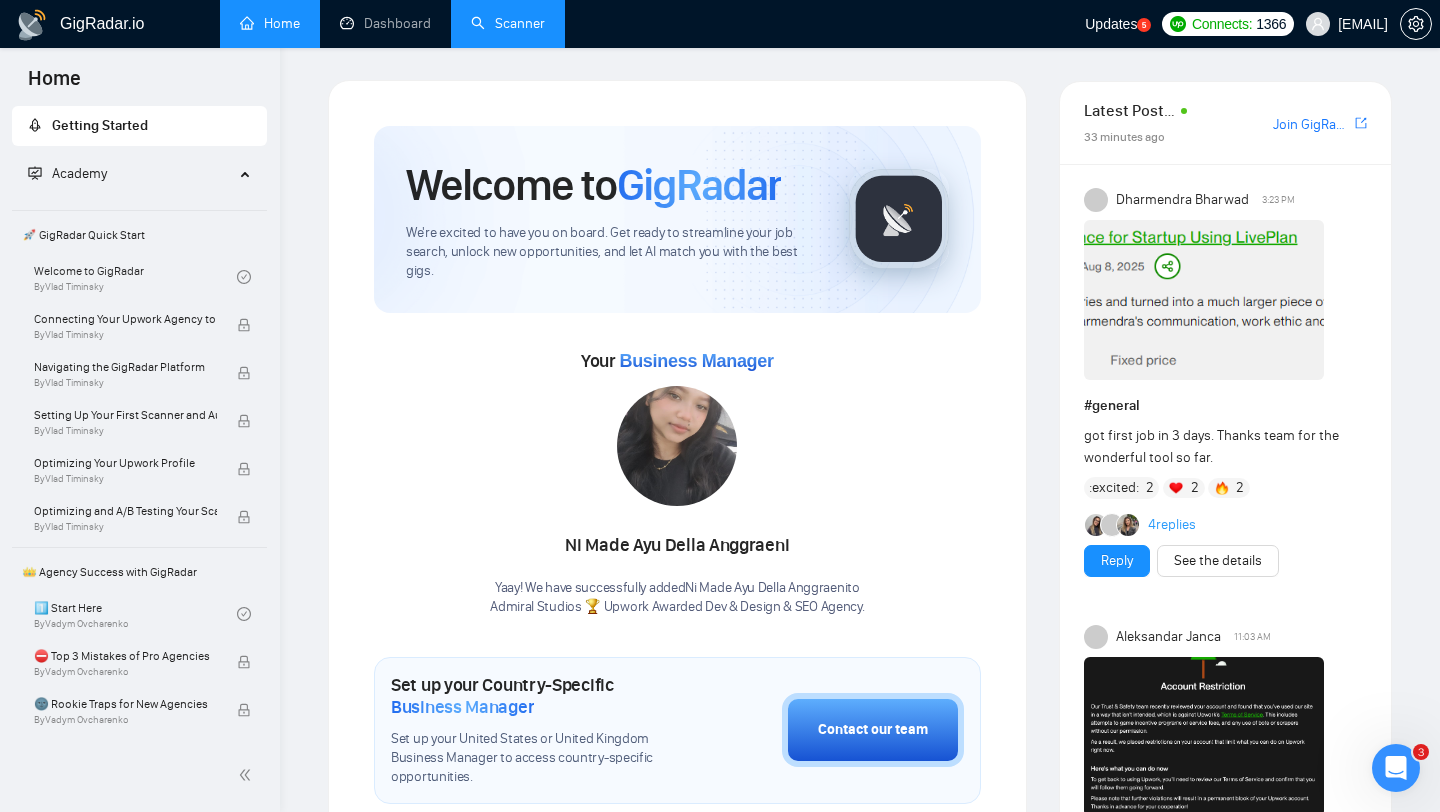 click on "Scanner" at bounding box center (508, 23) 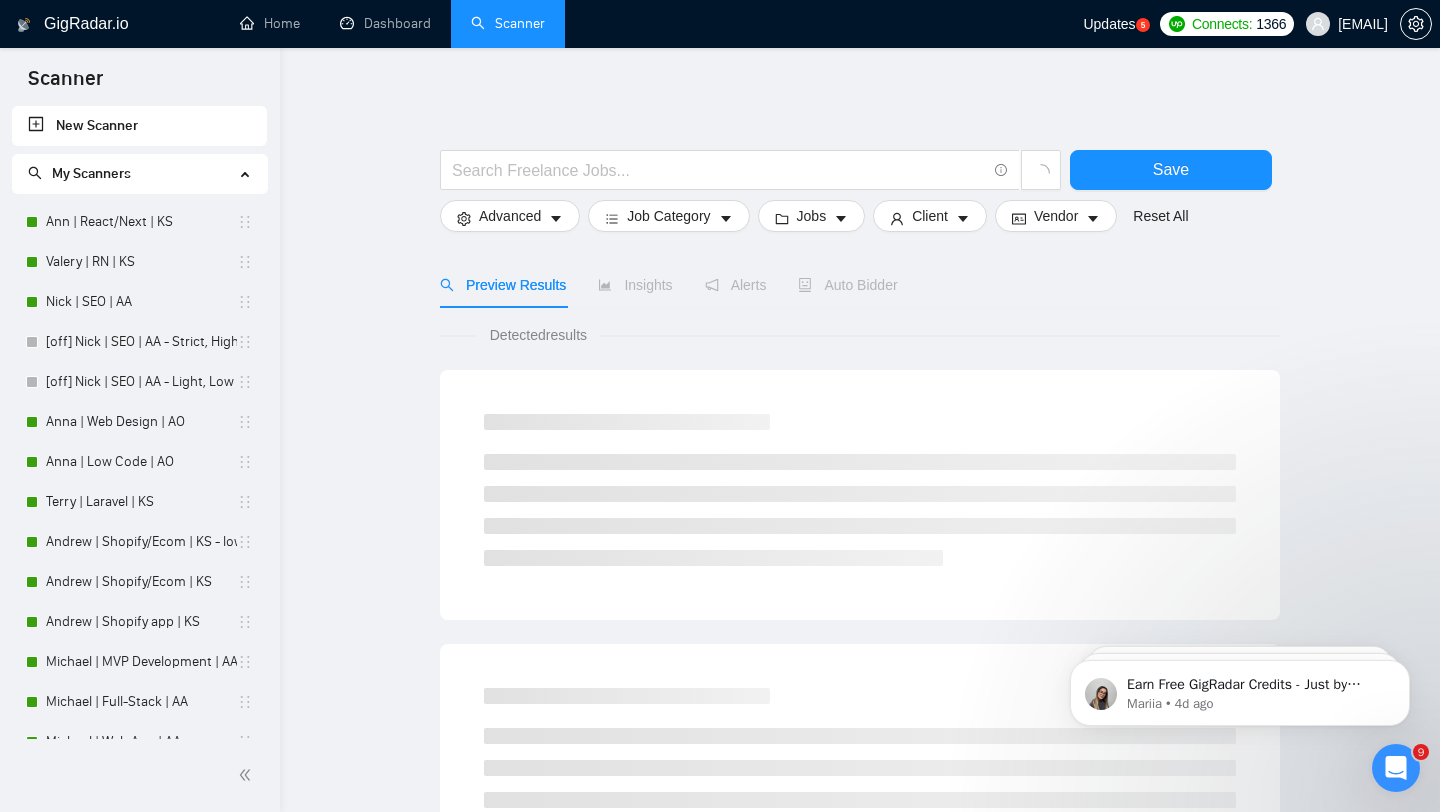 scroll, scrollTop: 0, scrollLeft: 0, axis: both 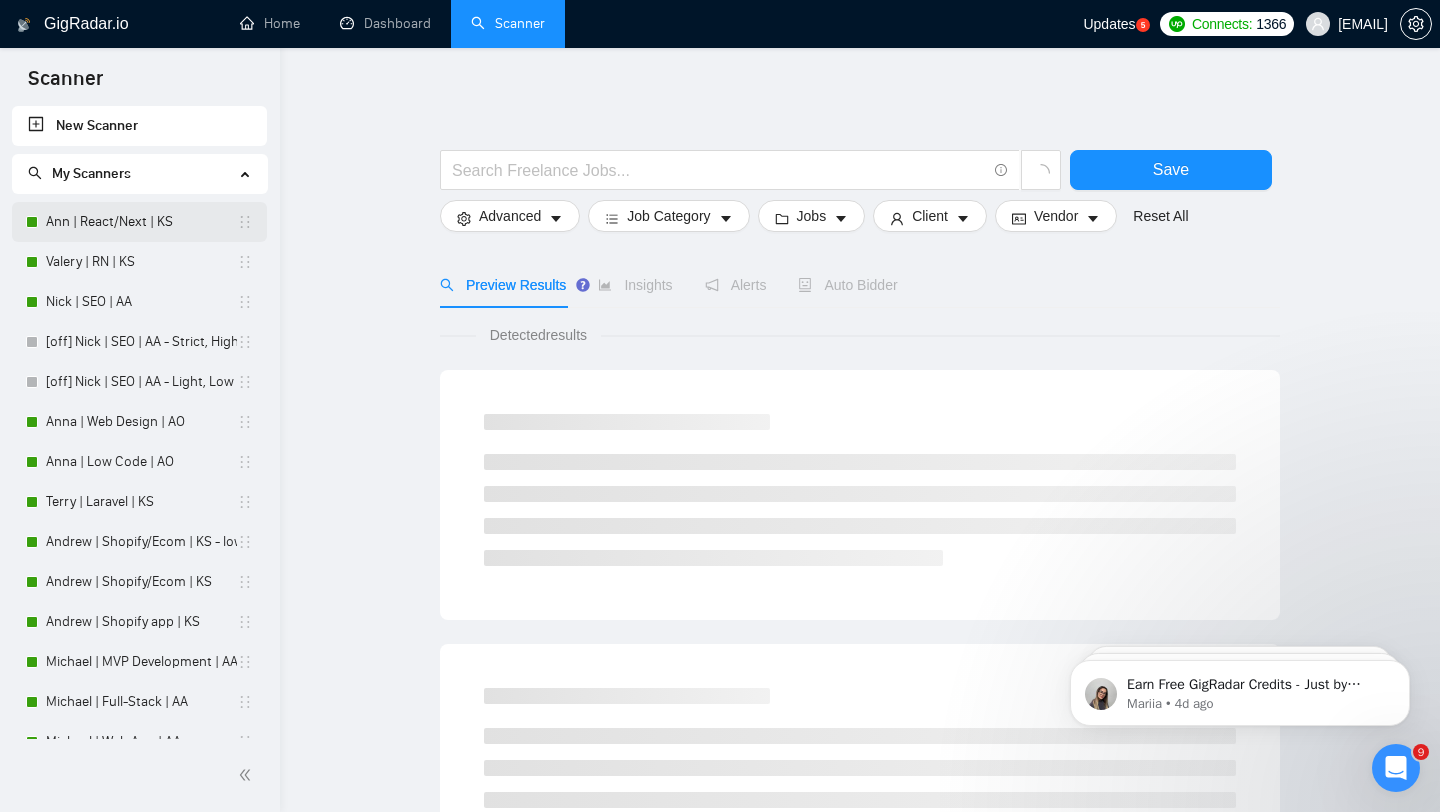 click on "Ann | React/Next | KS" at bounding box center (141, 222) 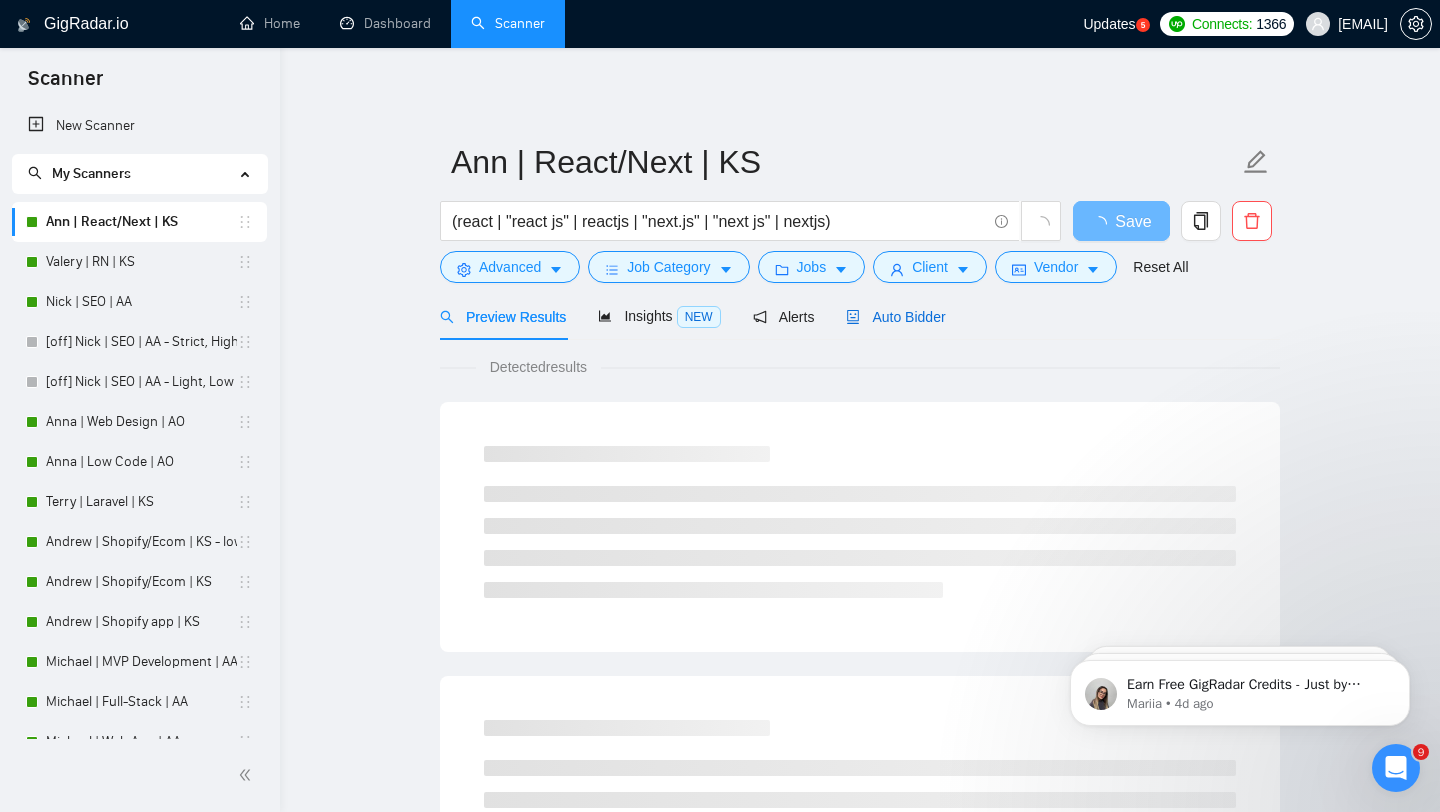 click on "Auto Bidder" at bounding box center (895, 317) 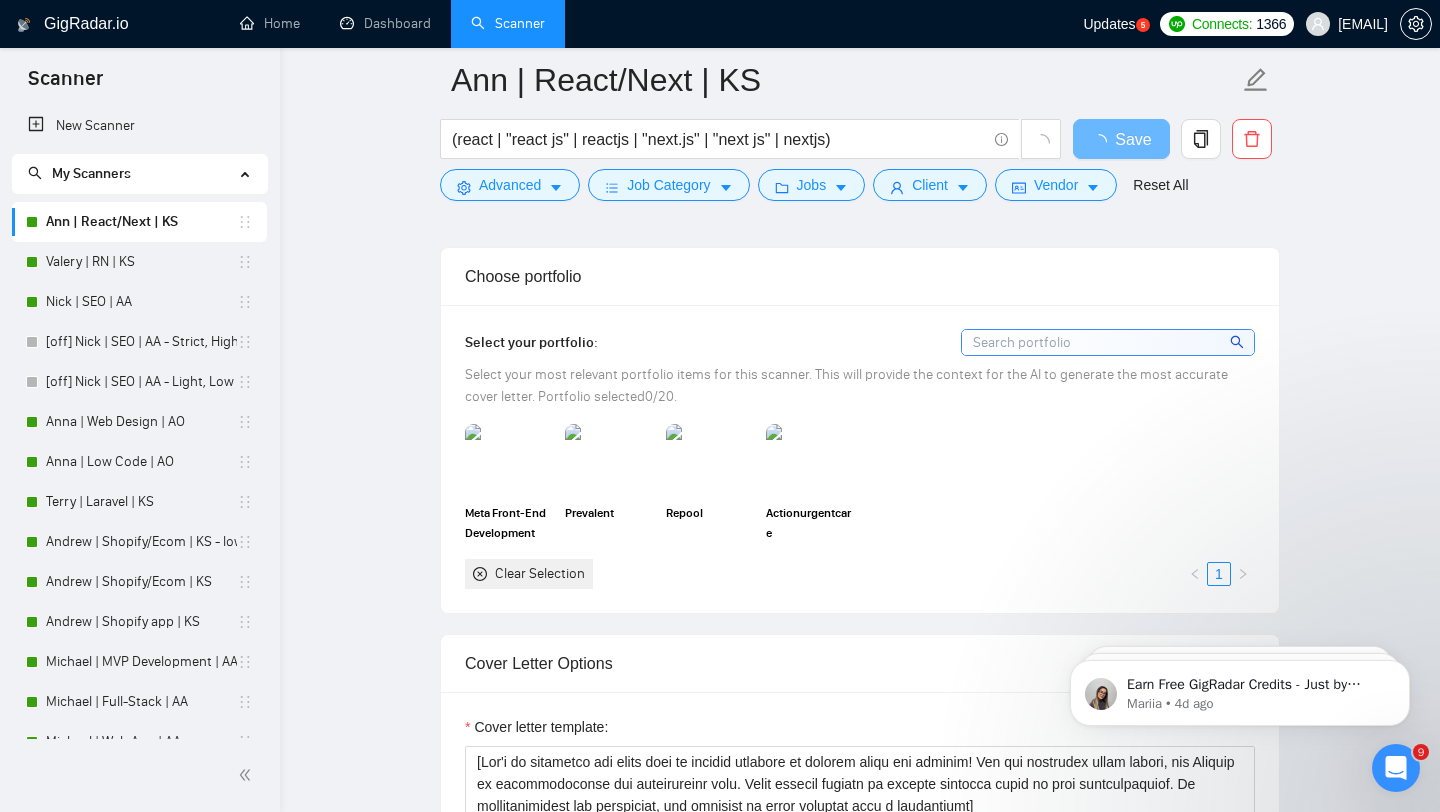 scroll, scrollTop: 2340, scrollLeft: 0, axis: vertical 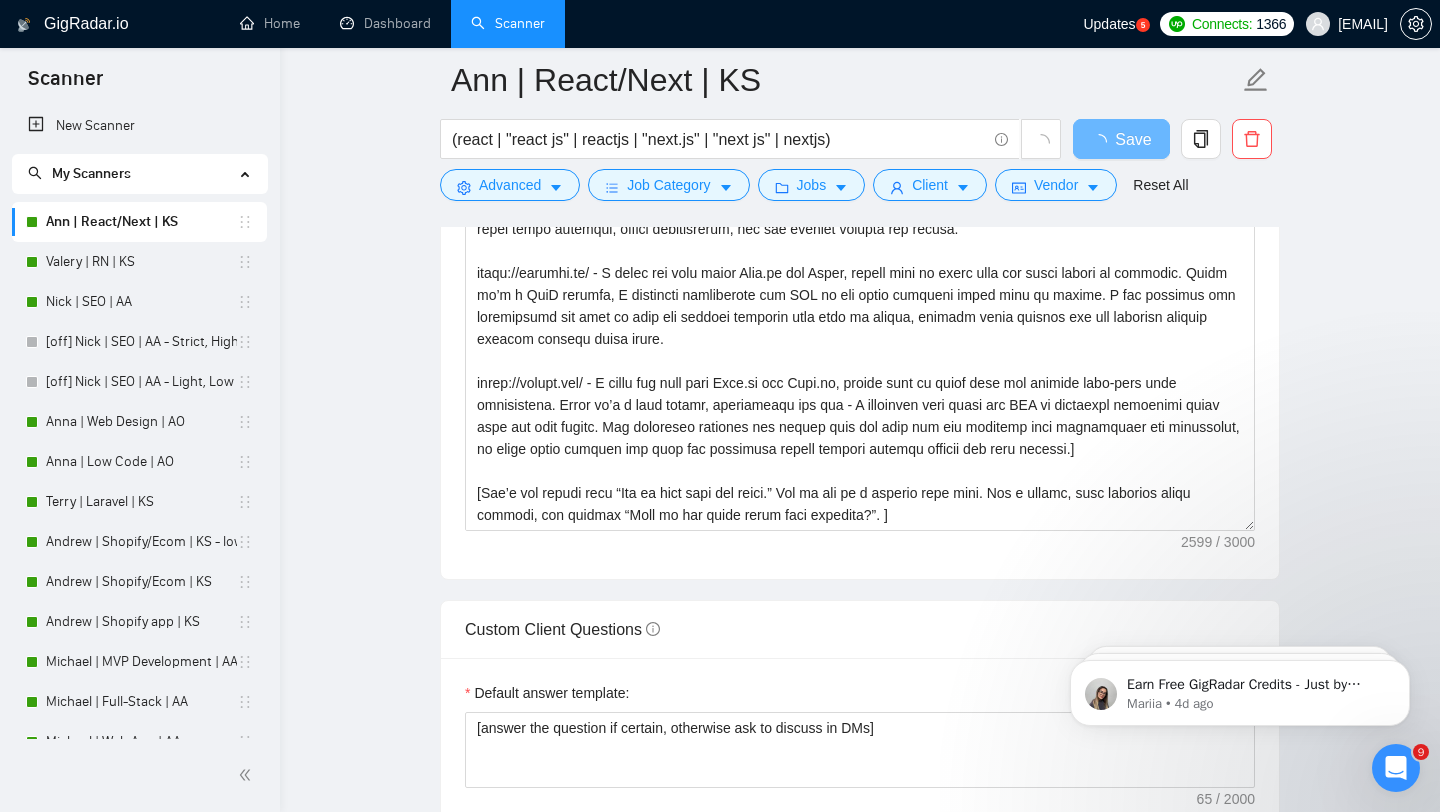 type 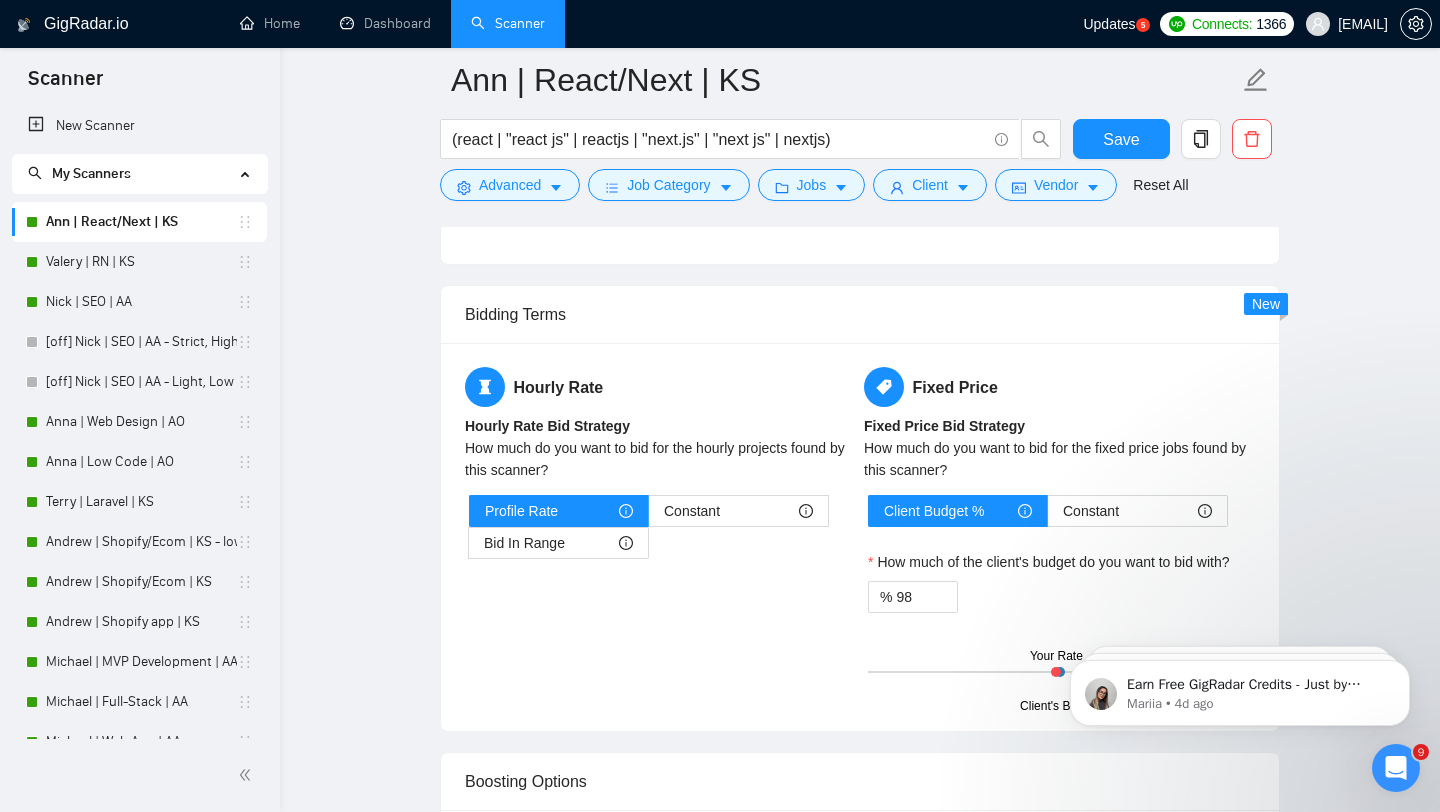 scroll, scrollTop: 3053, scrollLeft: 0, axis: vertical 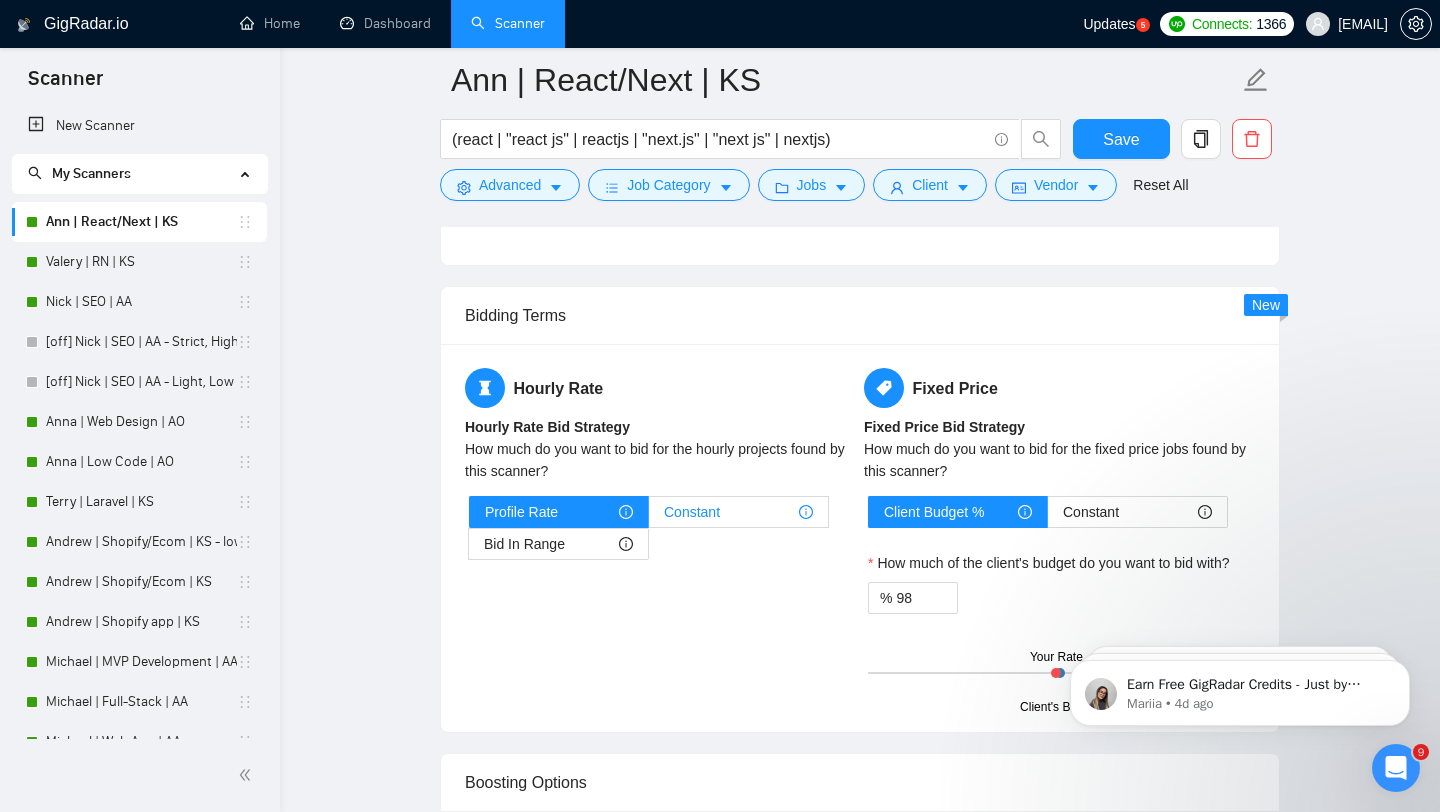 click 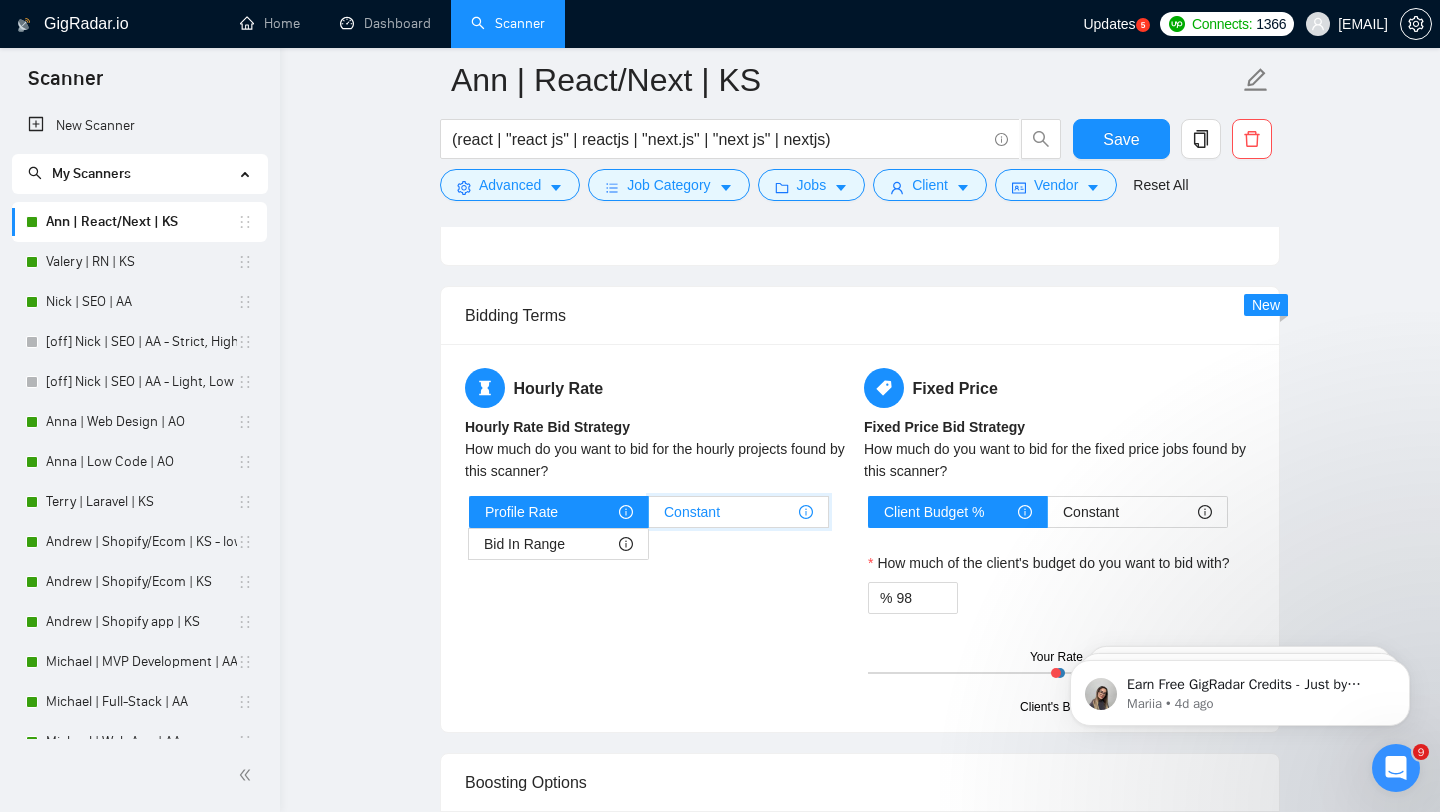 click on "Constant" at bounding box center [649, 517] 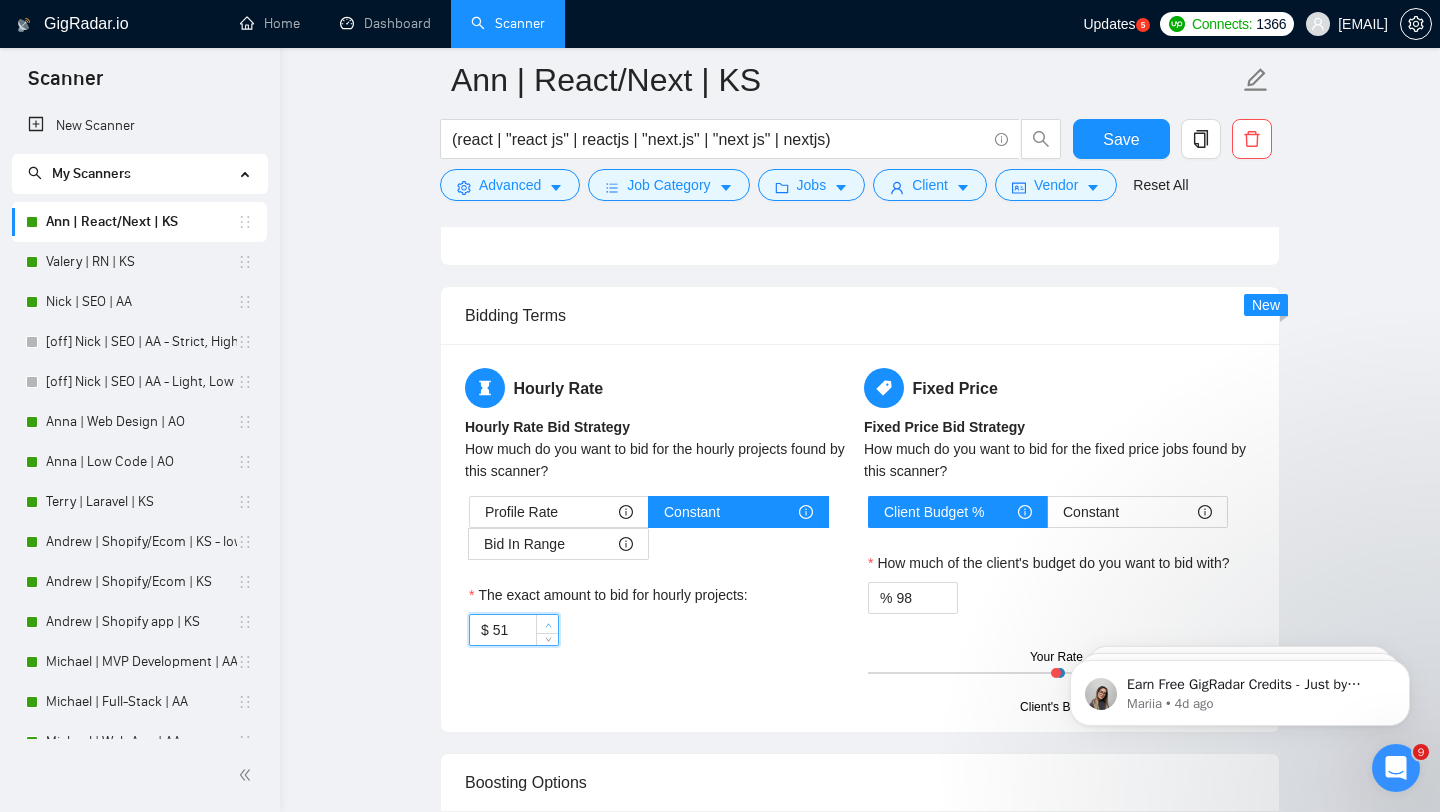 click at bounding box center (548, 625) 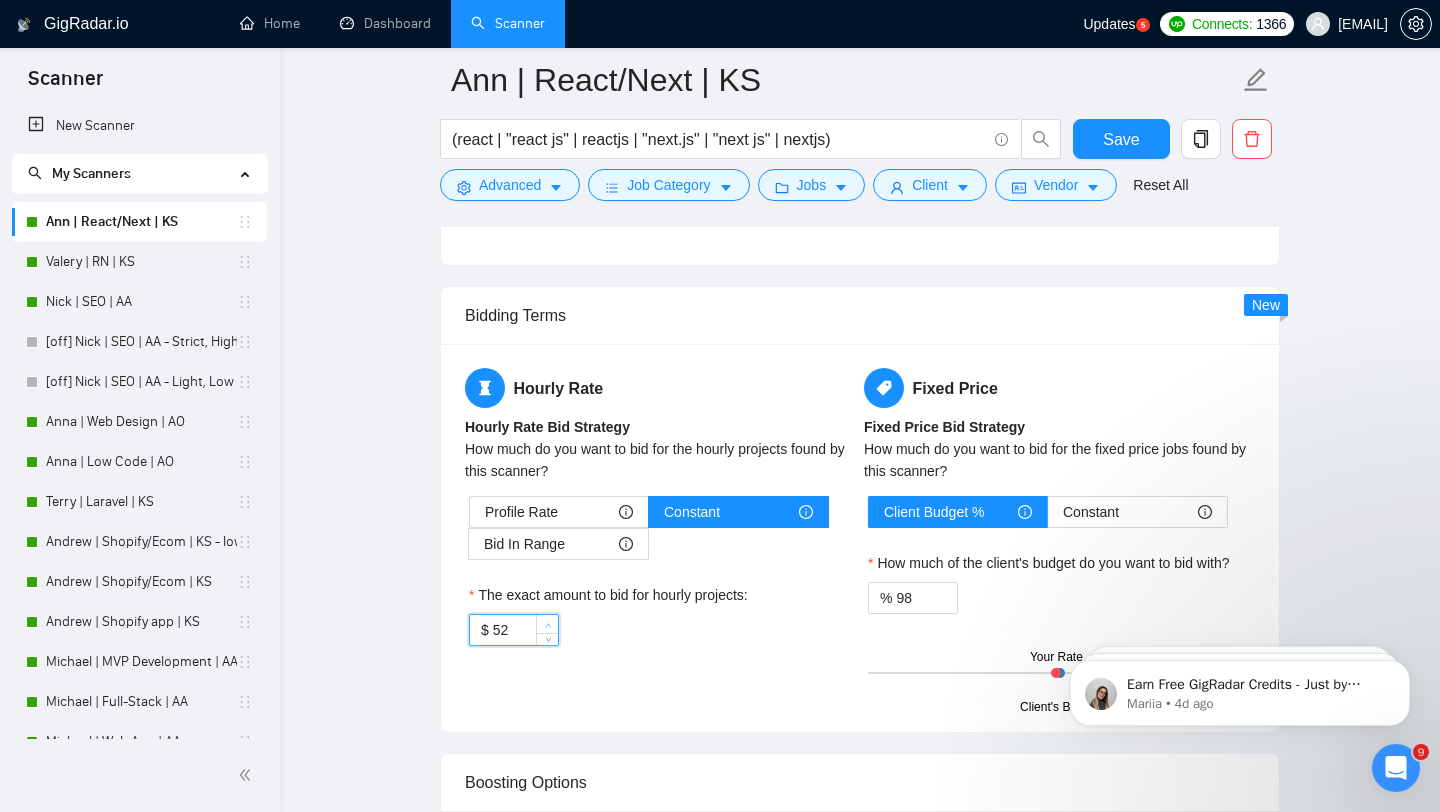 click at bounding box center (548, 625) 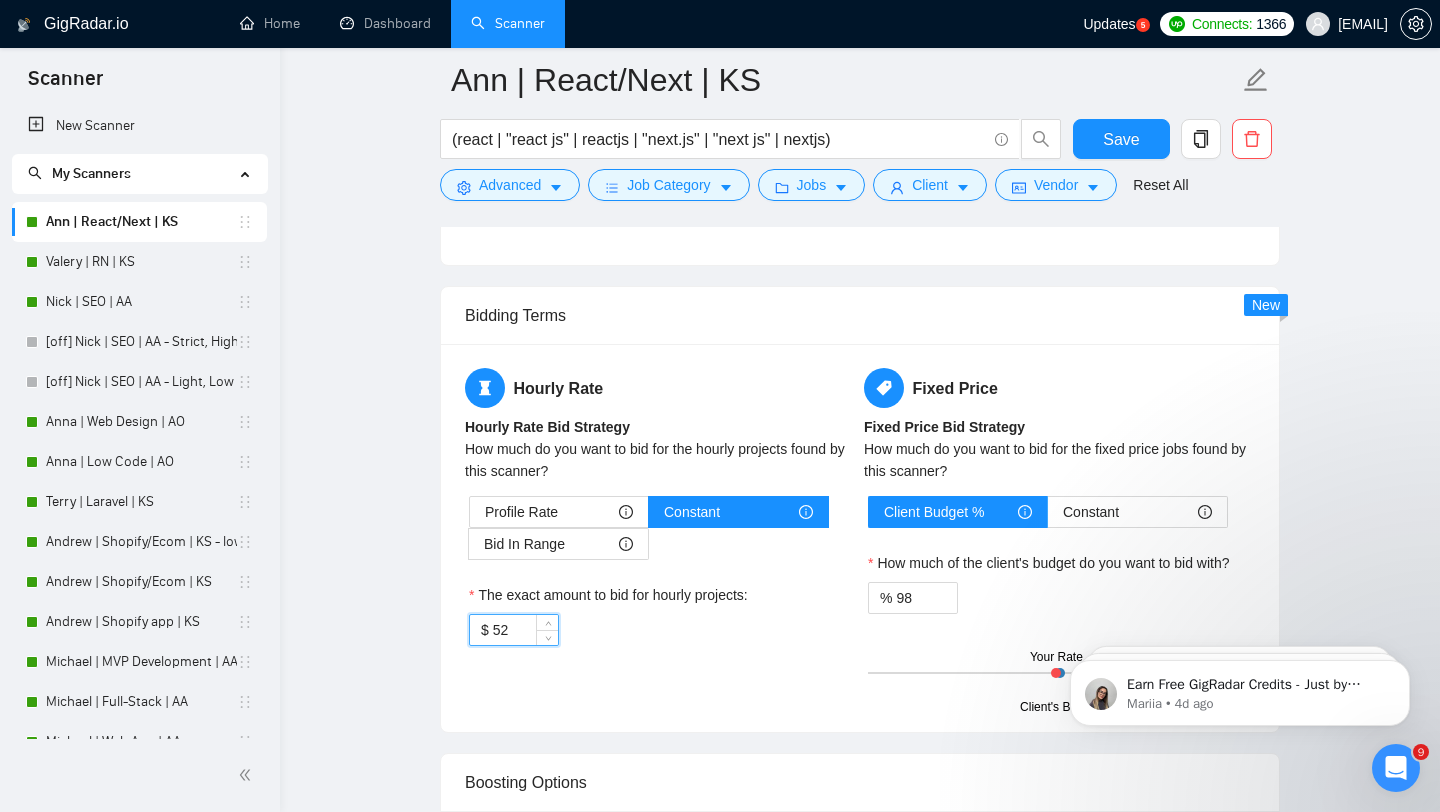 click on "52" at bounding box center [525, 630] 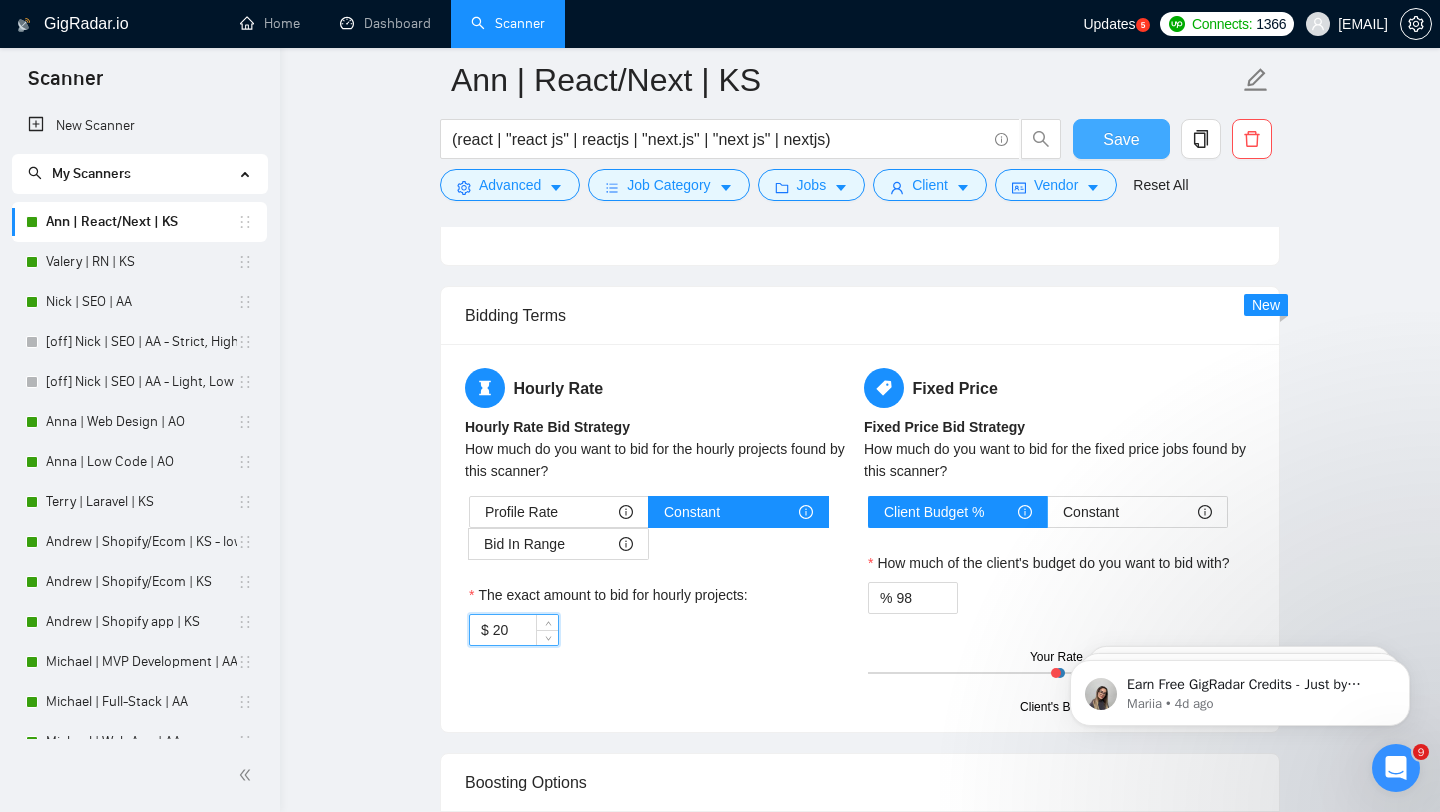 type on "20" 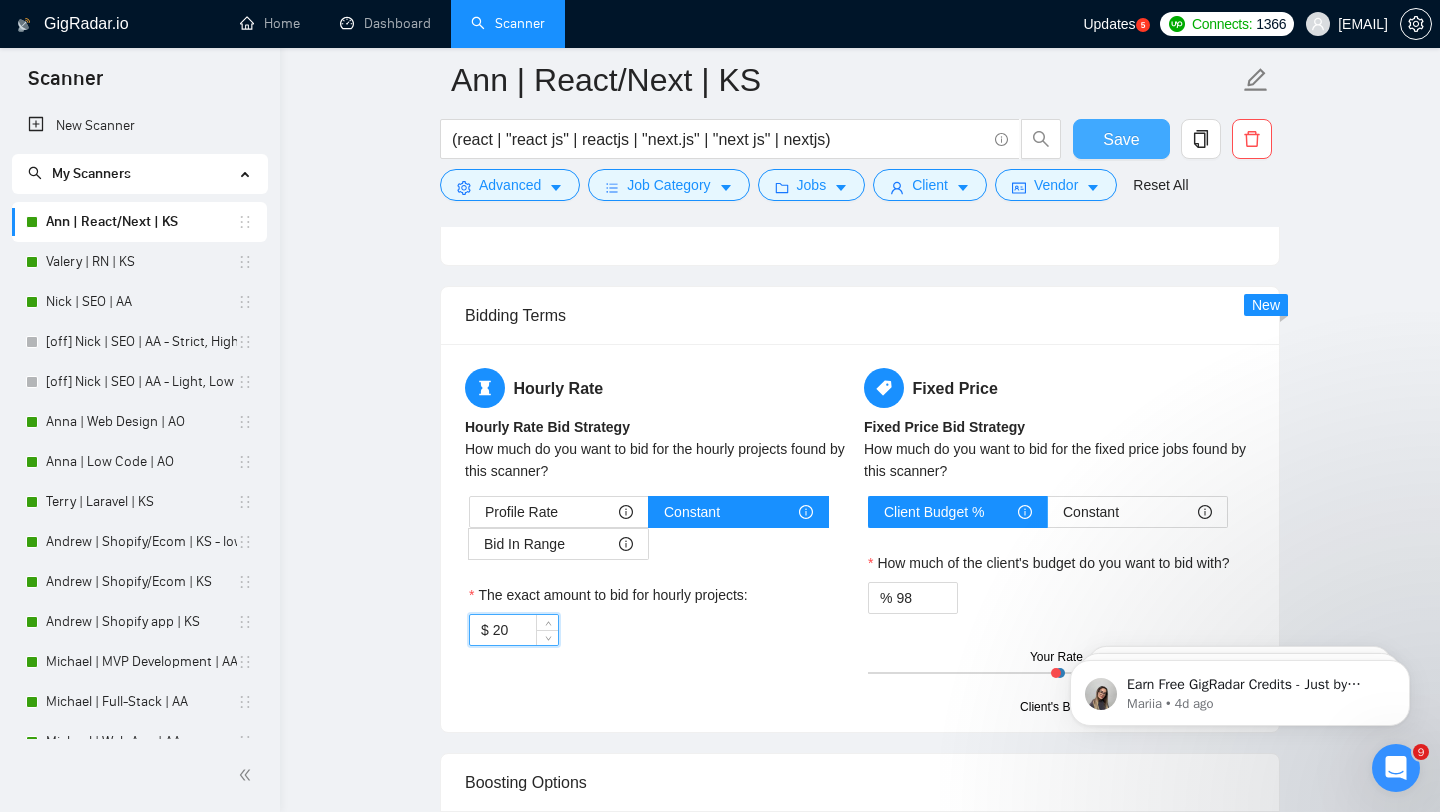 click on "Save" at bounding box center (1121, 139) 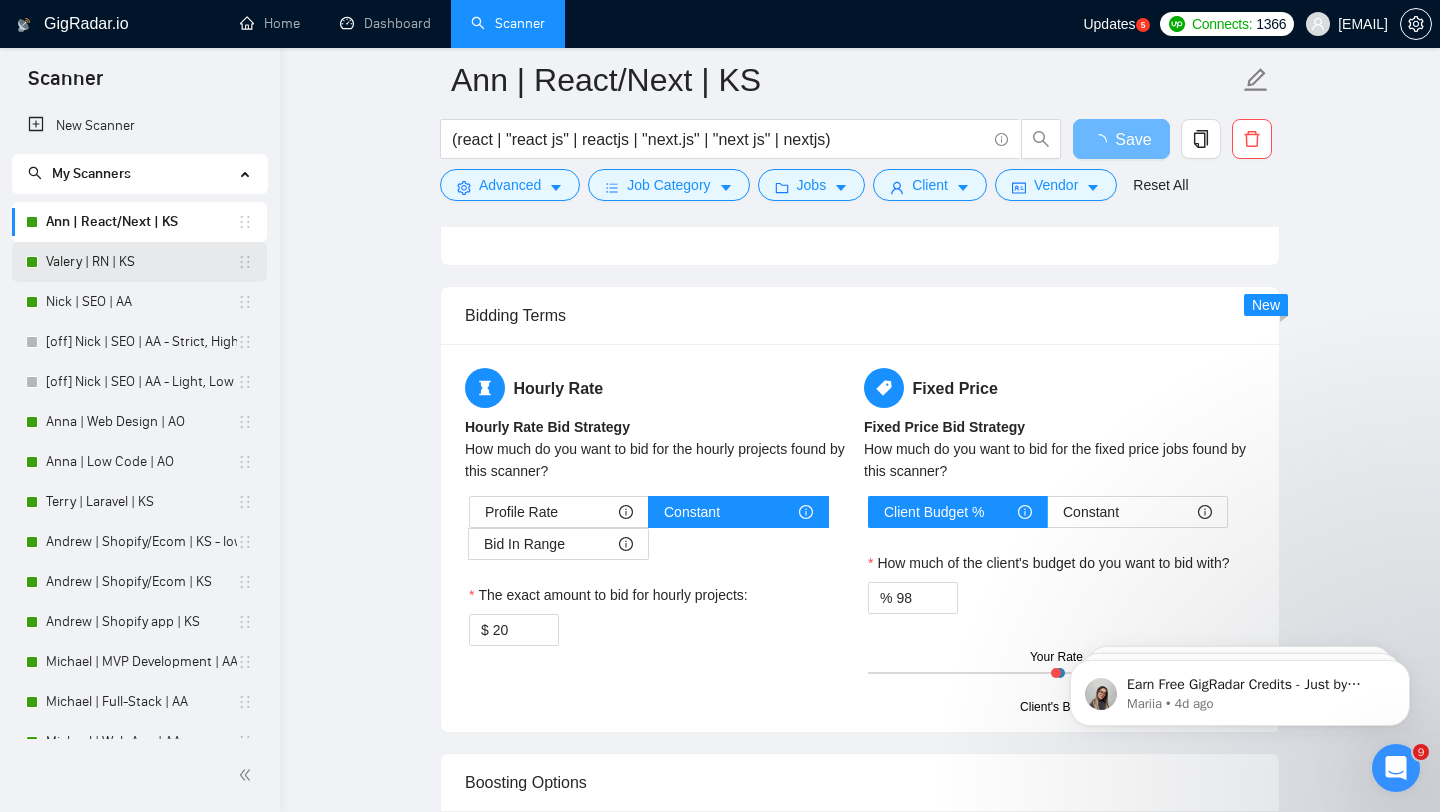 click on "Valery | RN | KS" at bounding box center [141, 262] 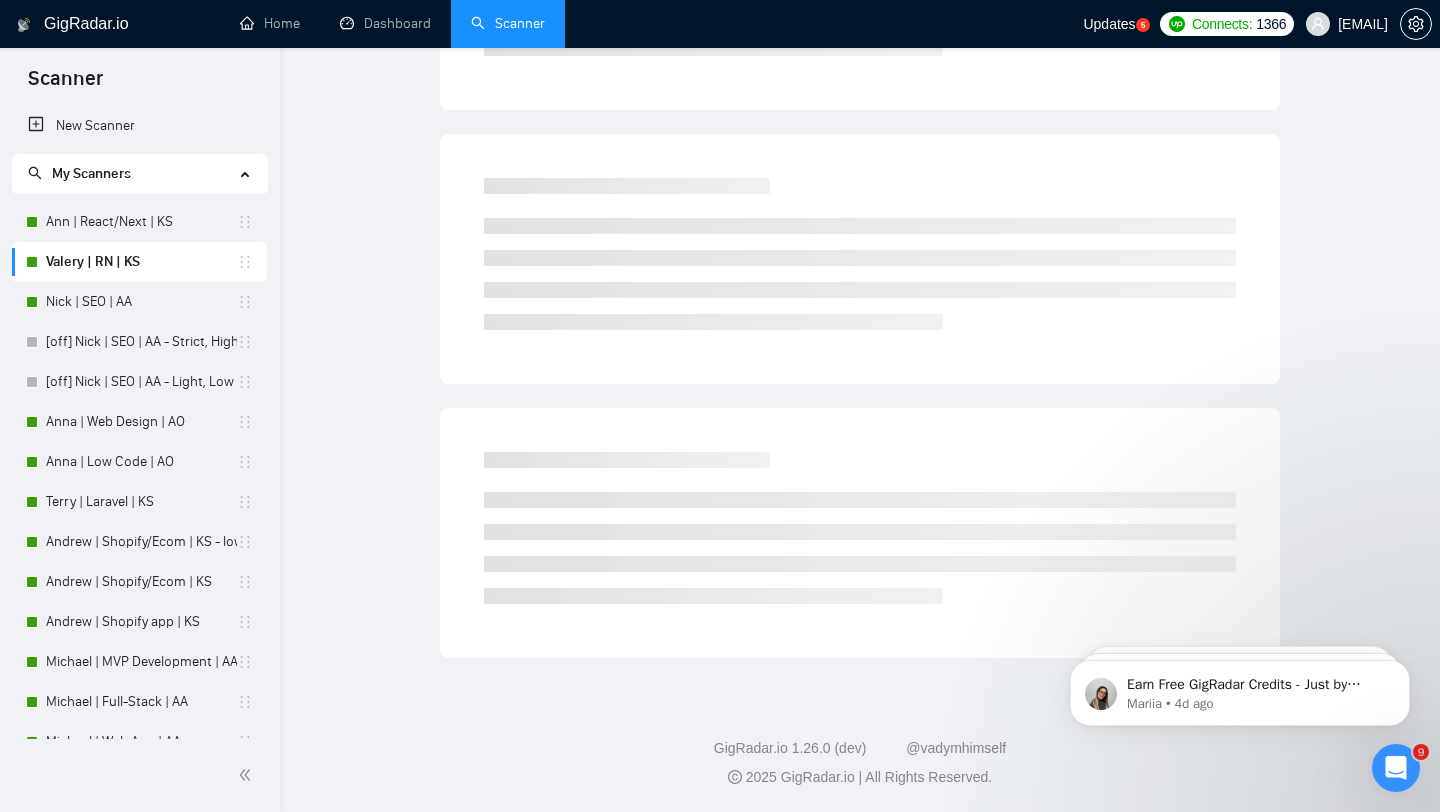scroll, scrollTop: 0, scrollLeft: 0, axis: both 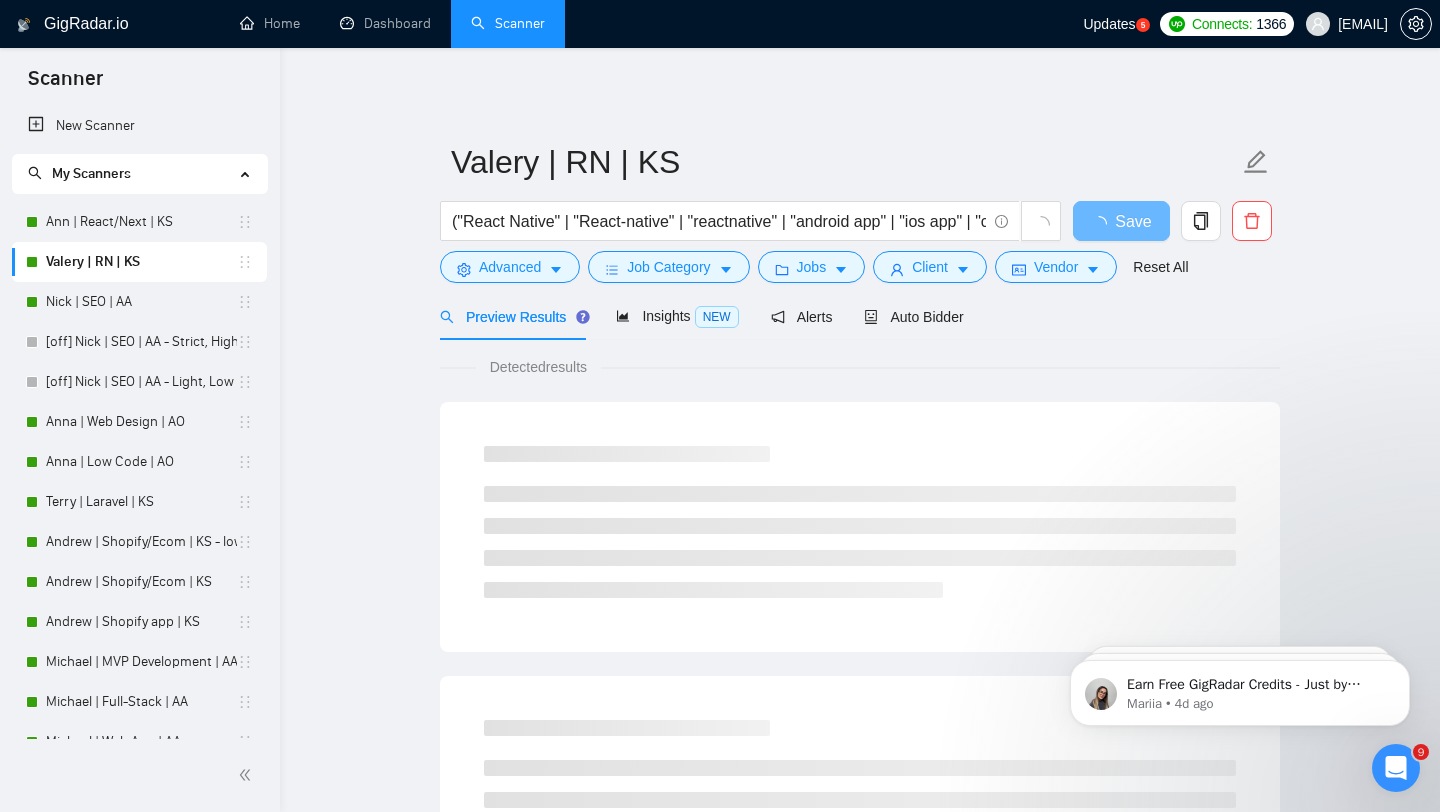 click on "Detected   results" at bounding box center (860, 1044) 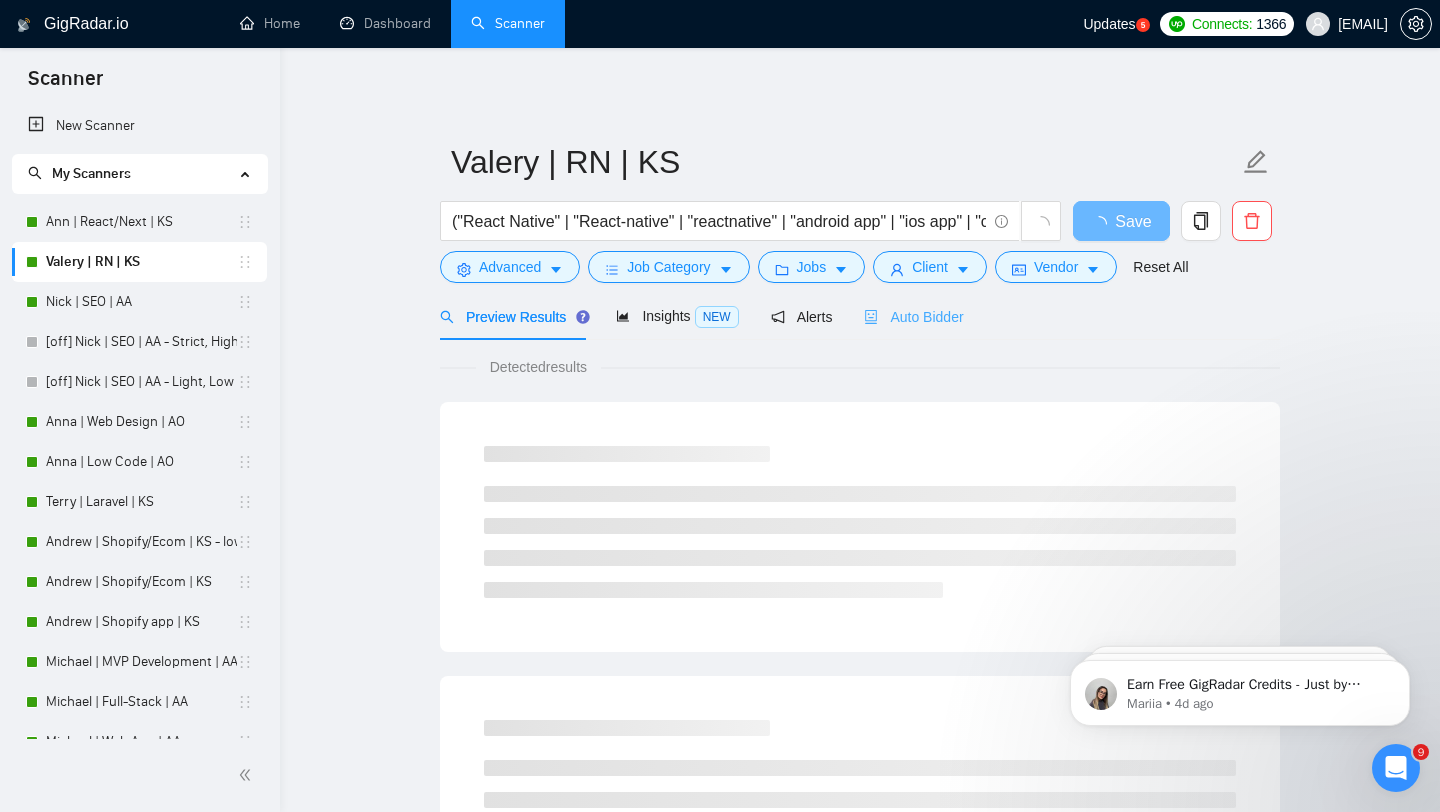 click on "Auto Bidder" at bounding box center [913, 316] 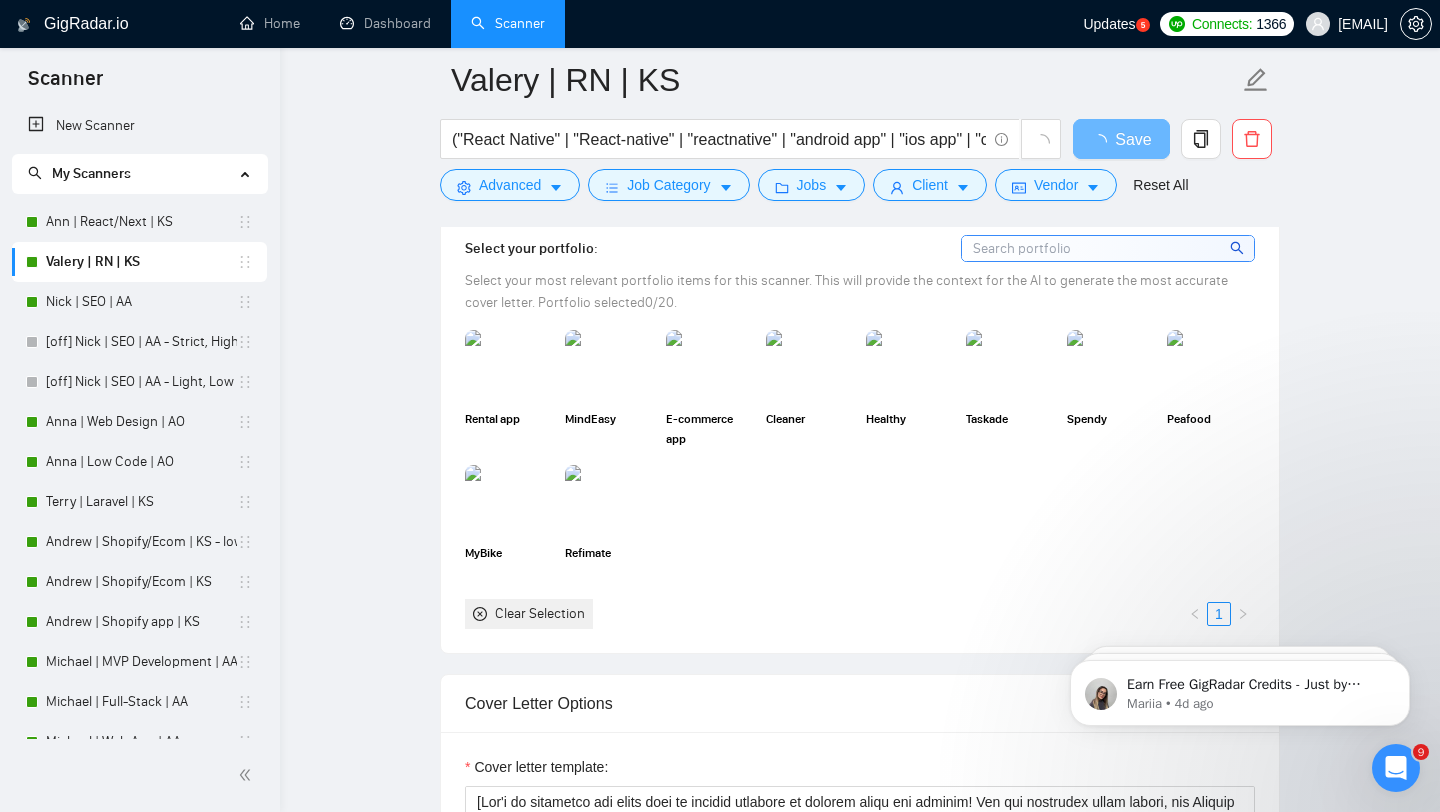 scroll, scrollTop: 2418, scrollLeft: 0, axis: vertical 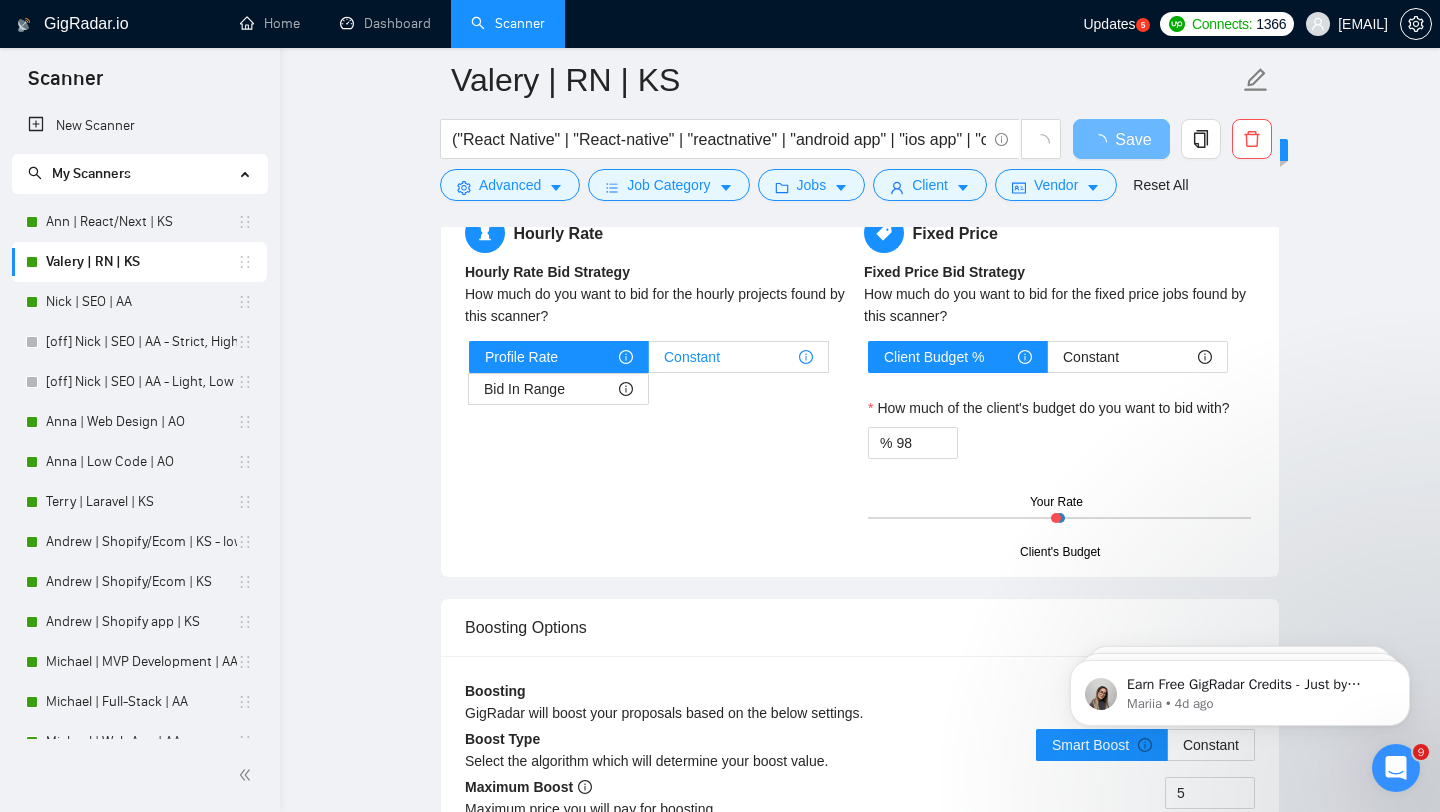 click on "Constant" at bounding box center (738, 357) 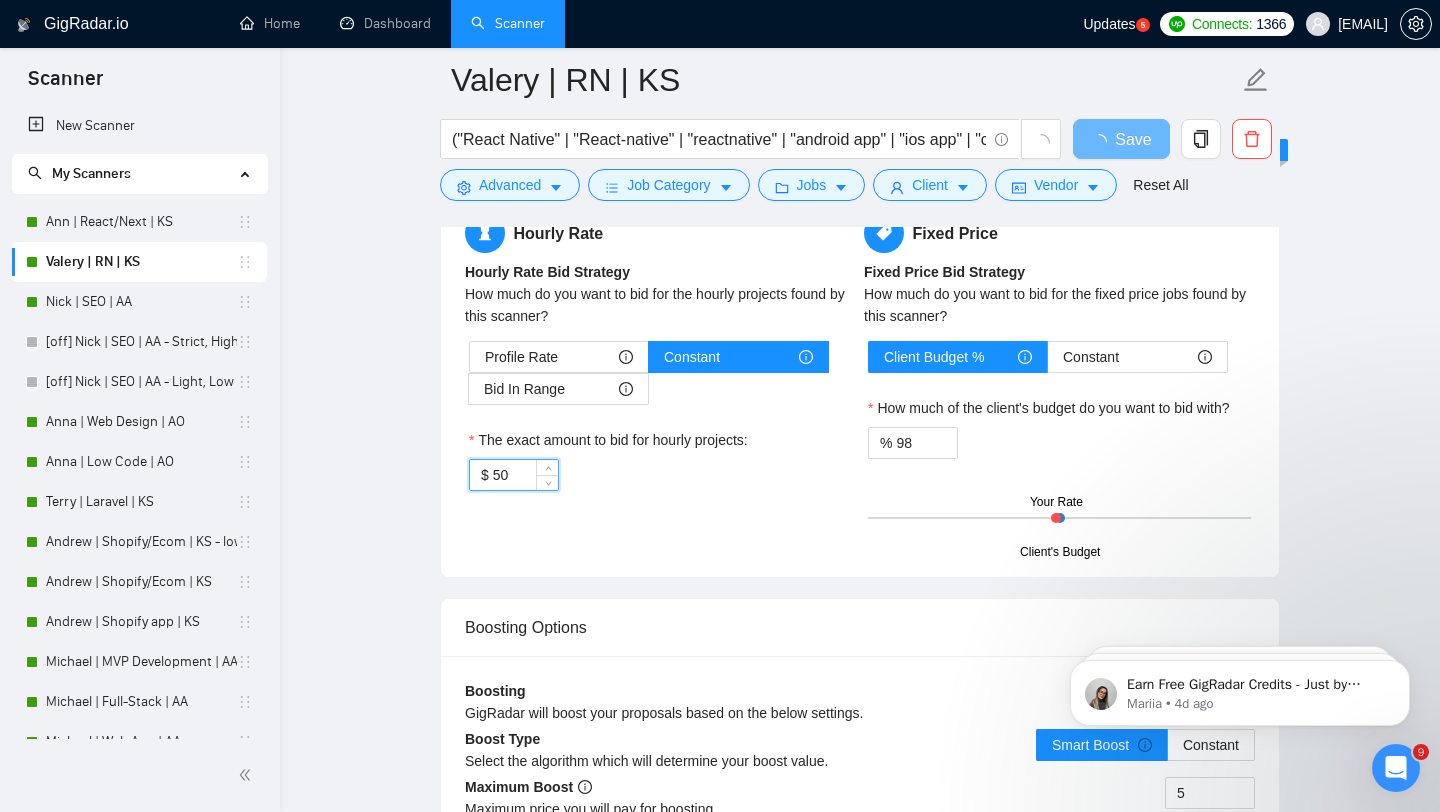click on "50" at bounding box center [525, 475] 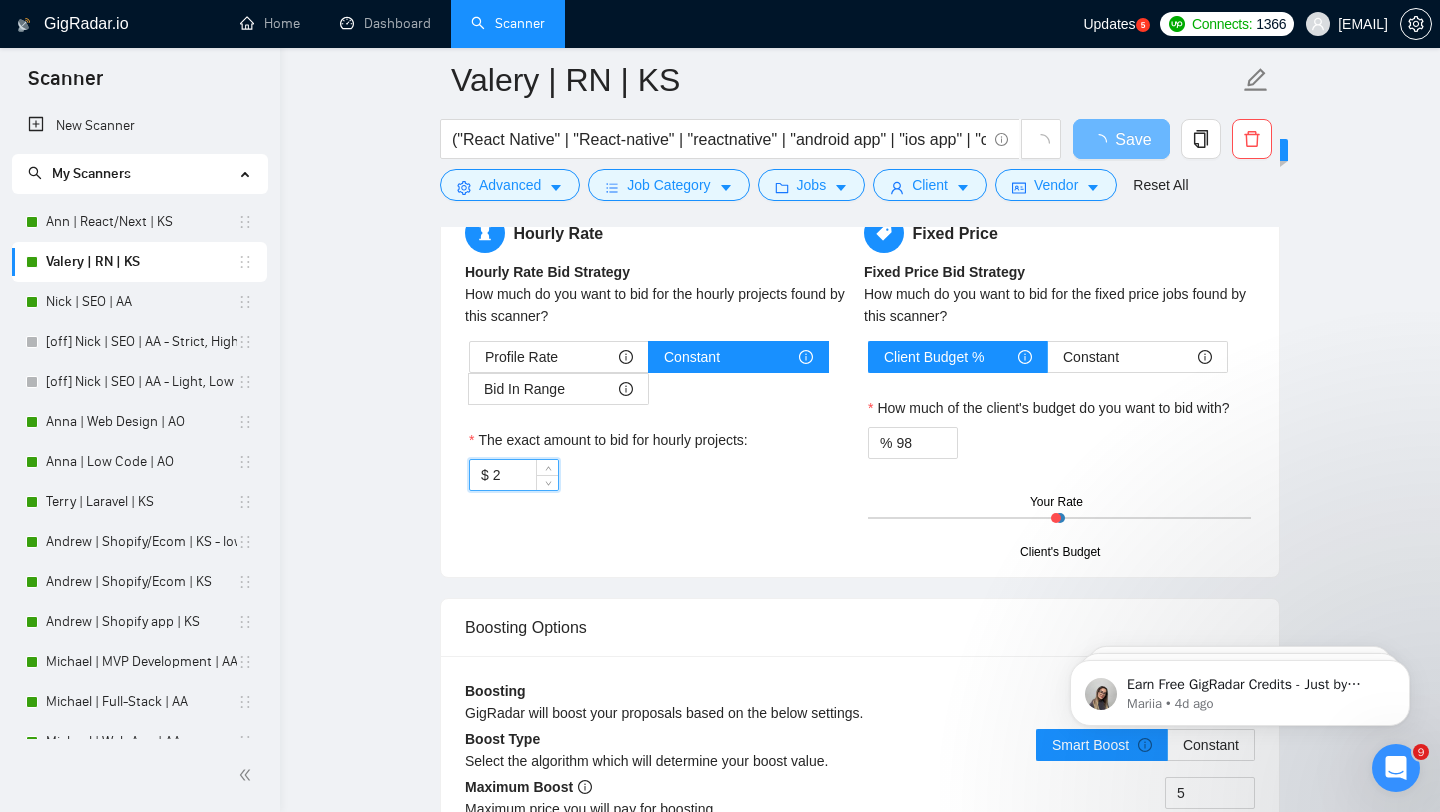 type 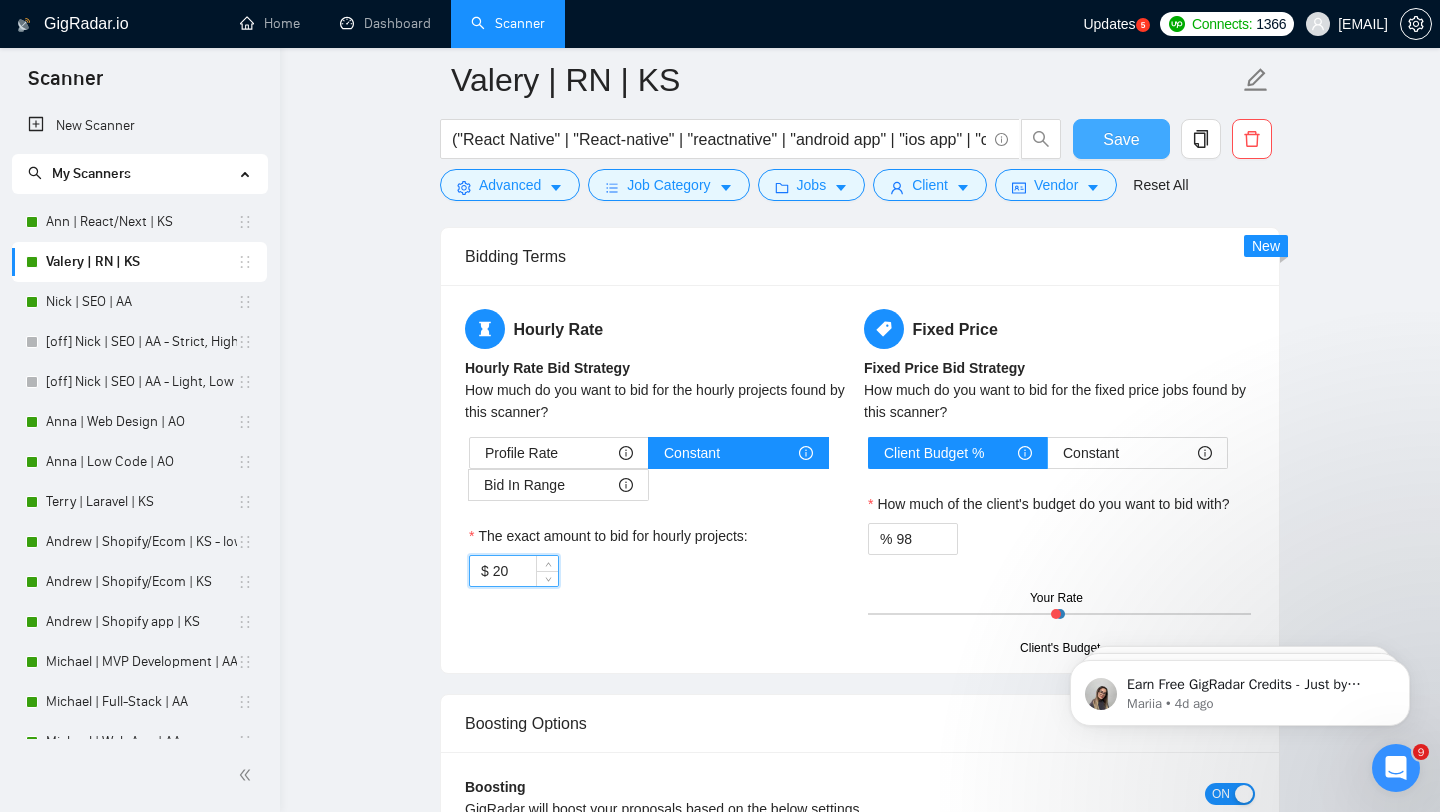type on "20" 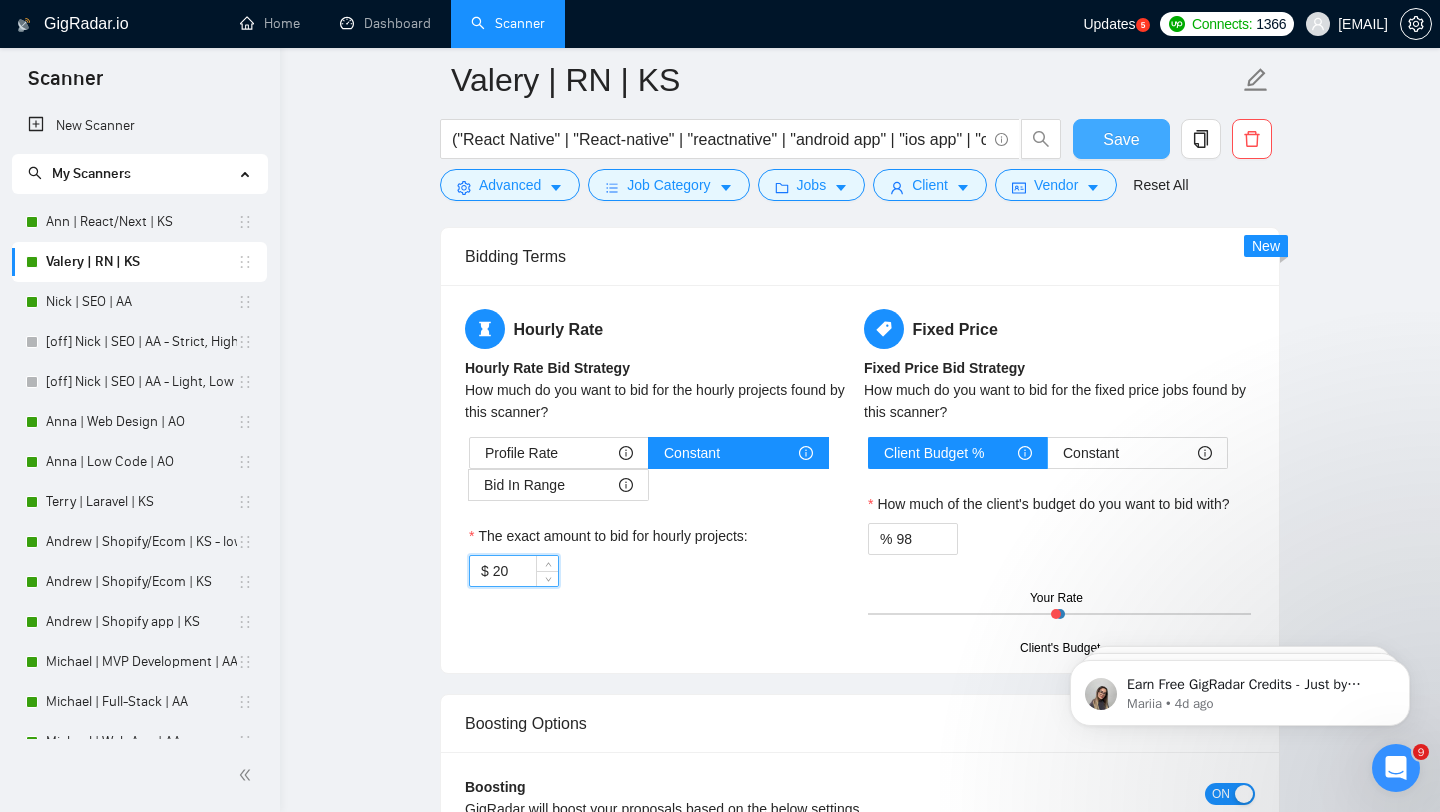 click on "Save" at bounding box center (1121, 139) 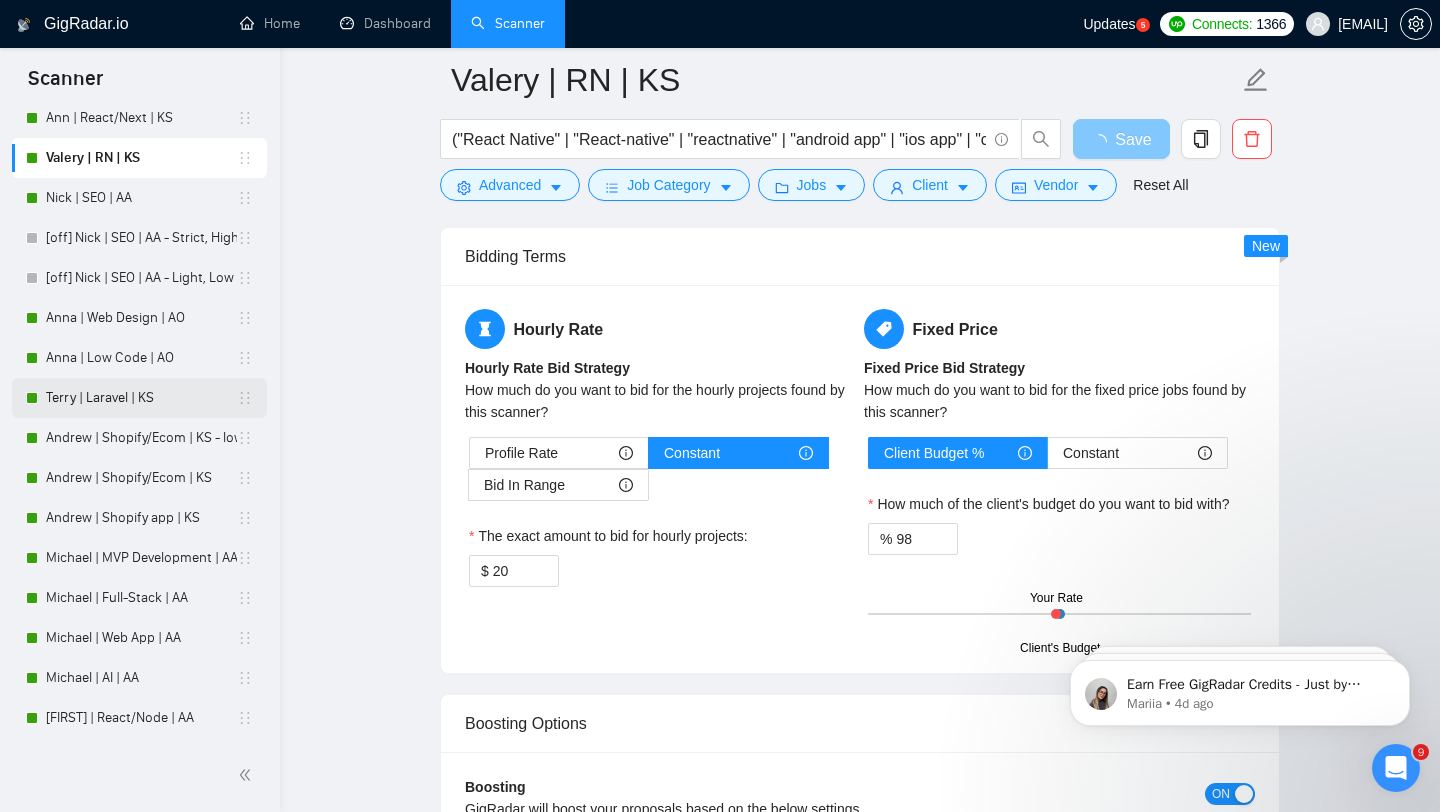 scroll, scrollTop: 105, scrollLeft: 0, axis: vertical 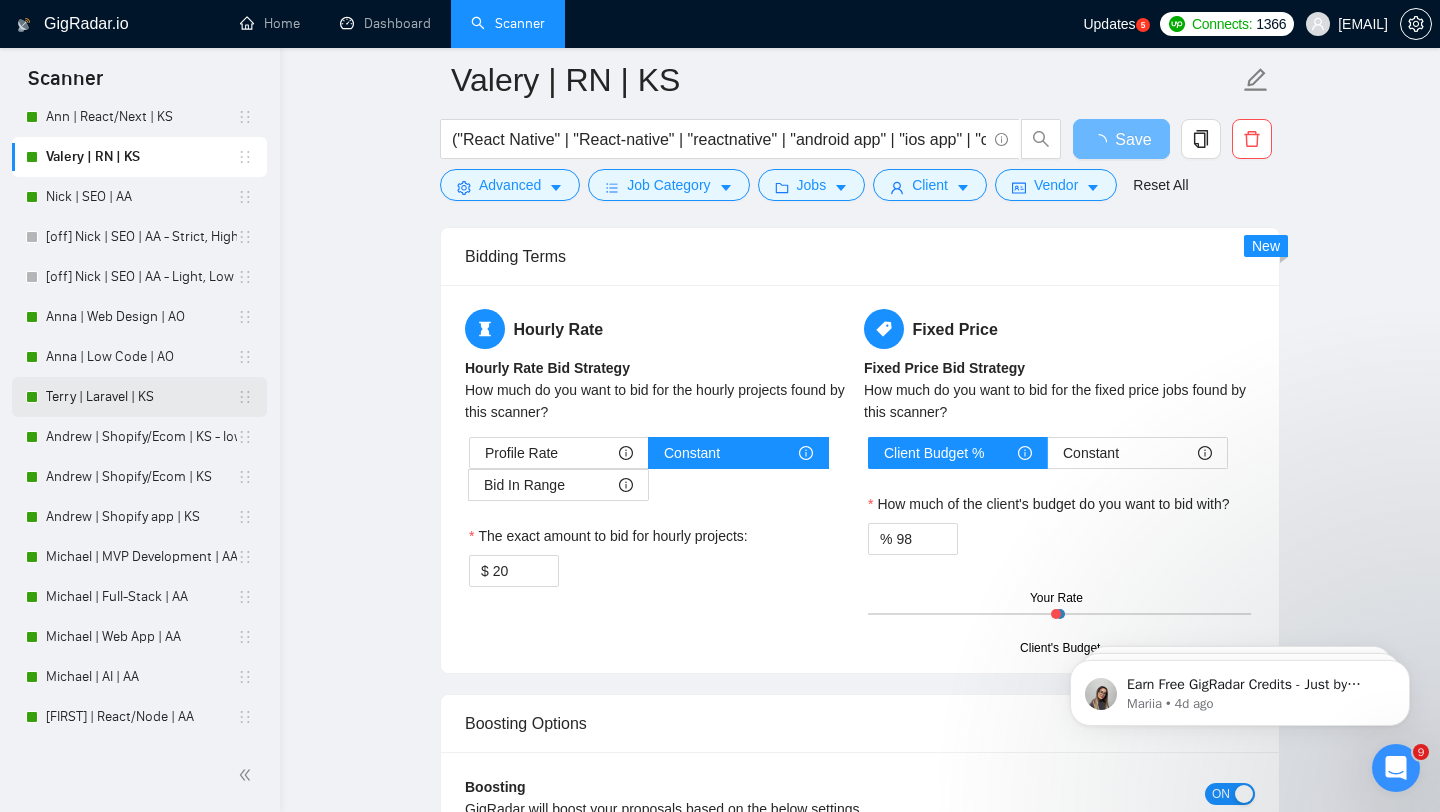 click on "Terry | Laravel | KS" at bounding box center (141, 397) 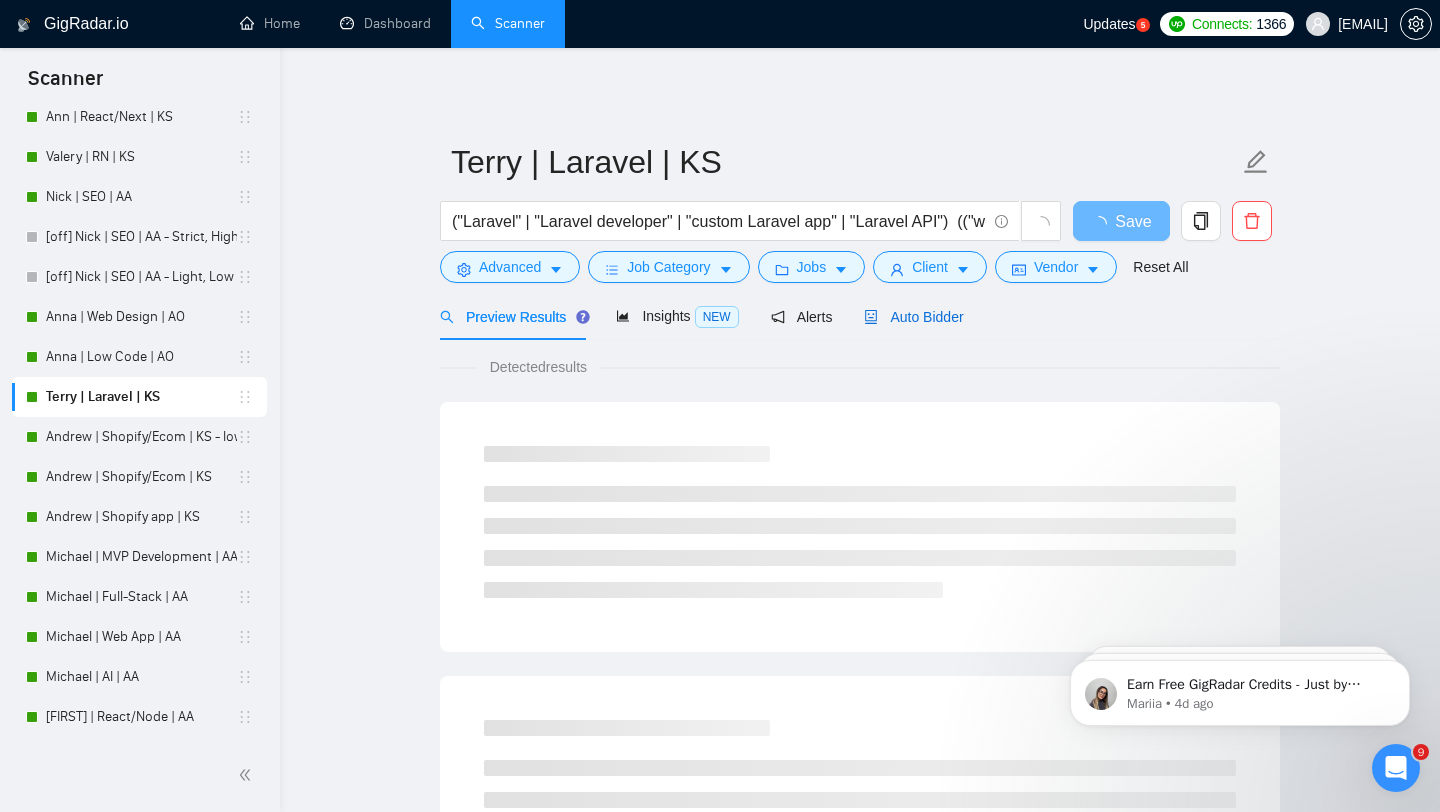 click on "Auto Bidder" at bounding box center [913, 317] 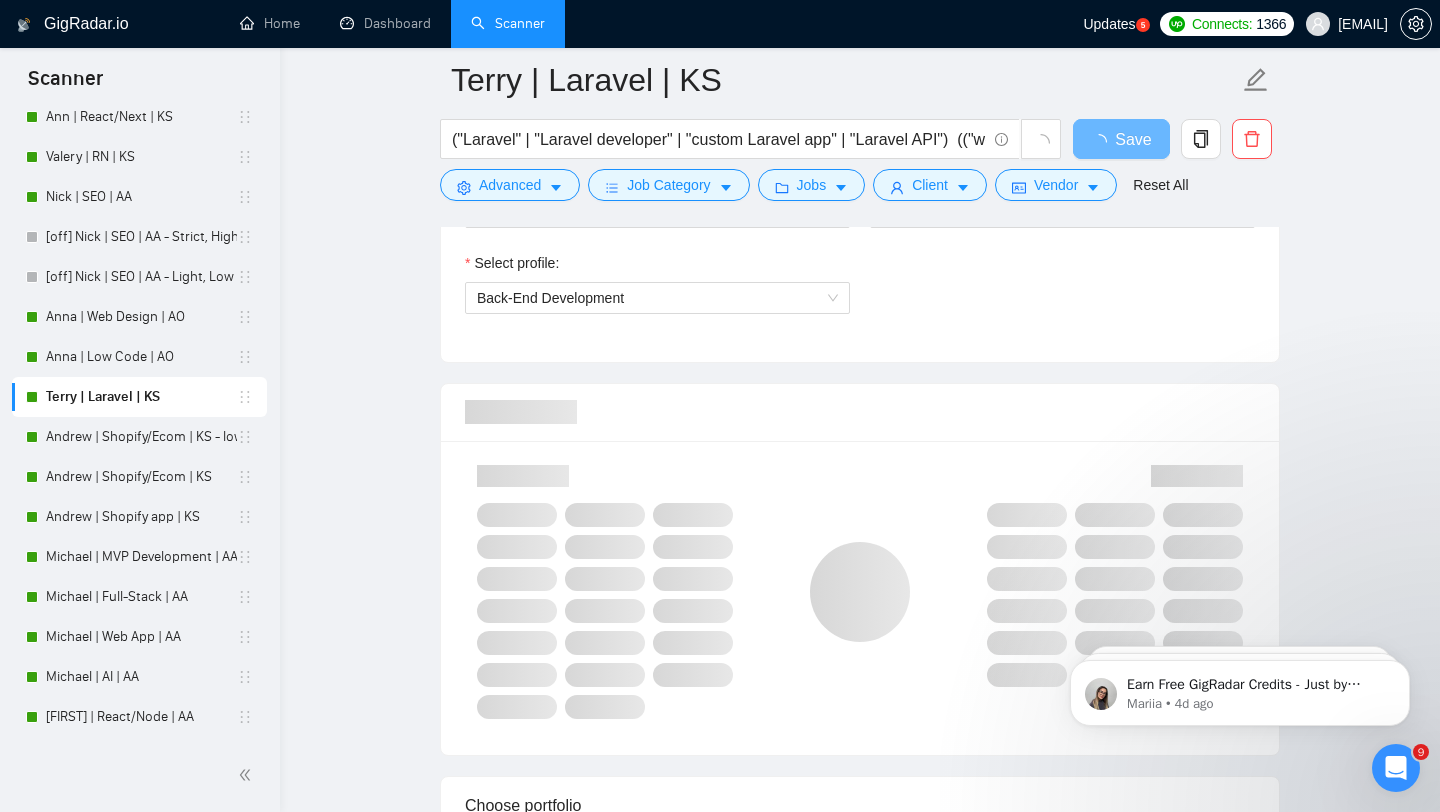 type 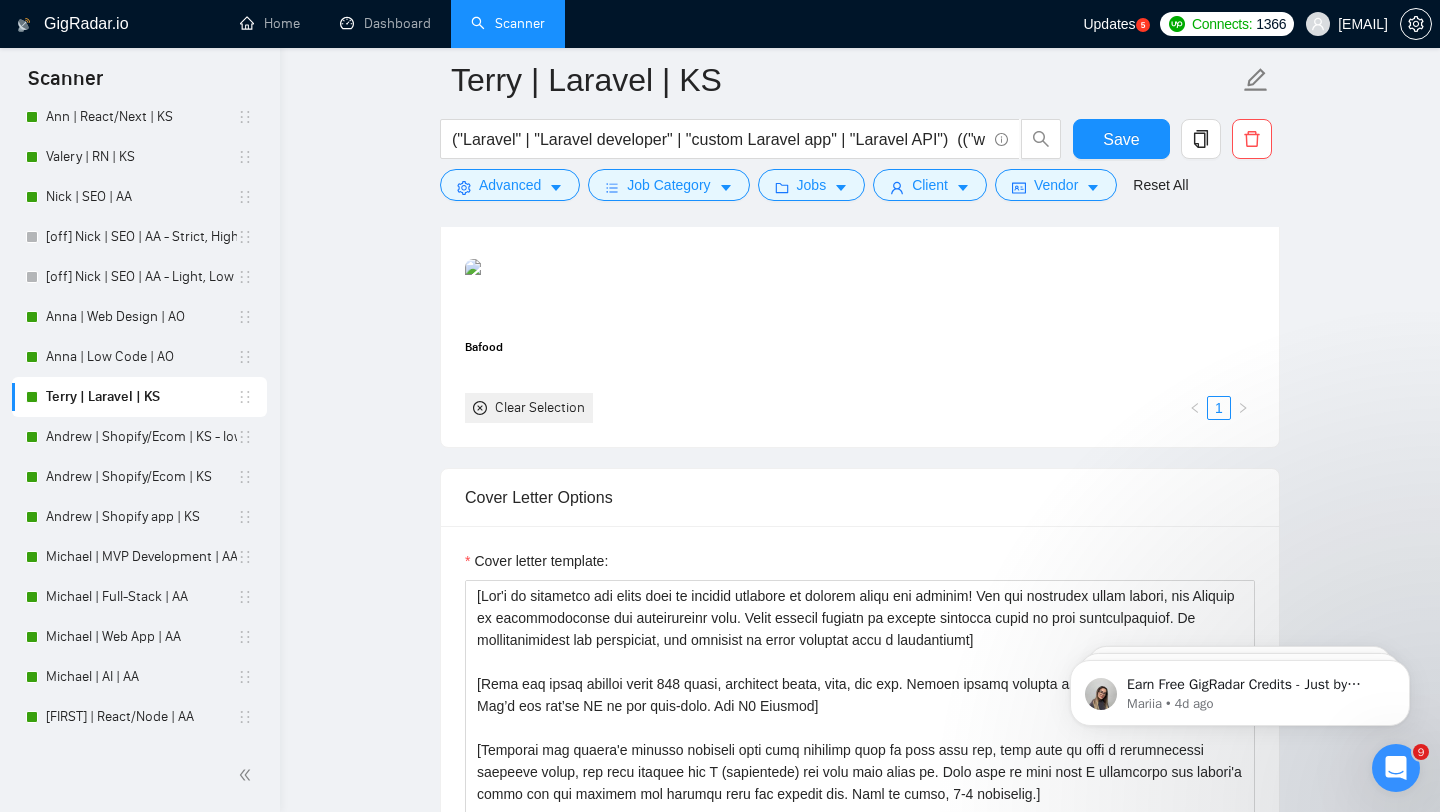 scroll, scrollTop: 3005, scrollLeft: 0, axis: vertical 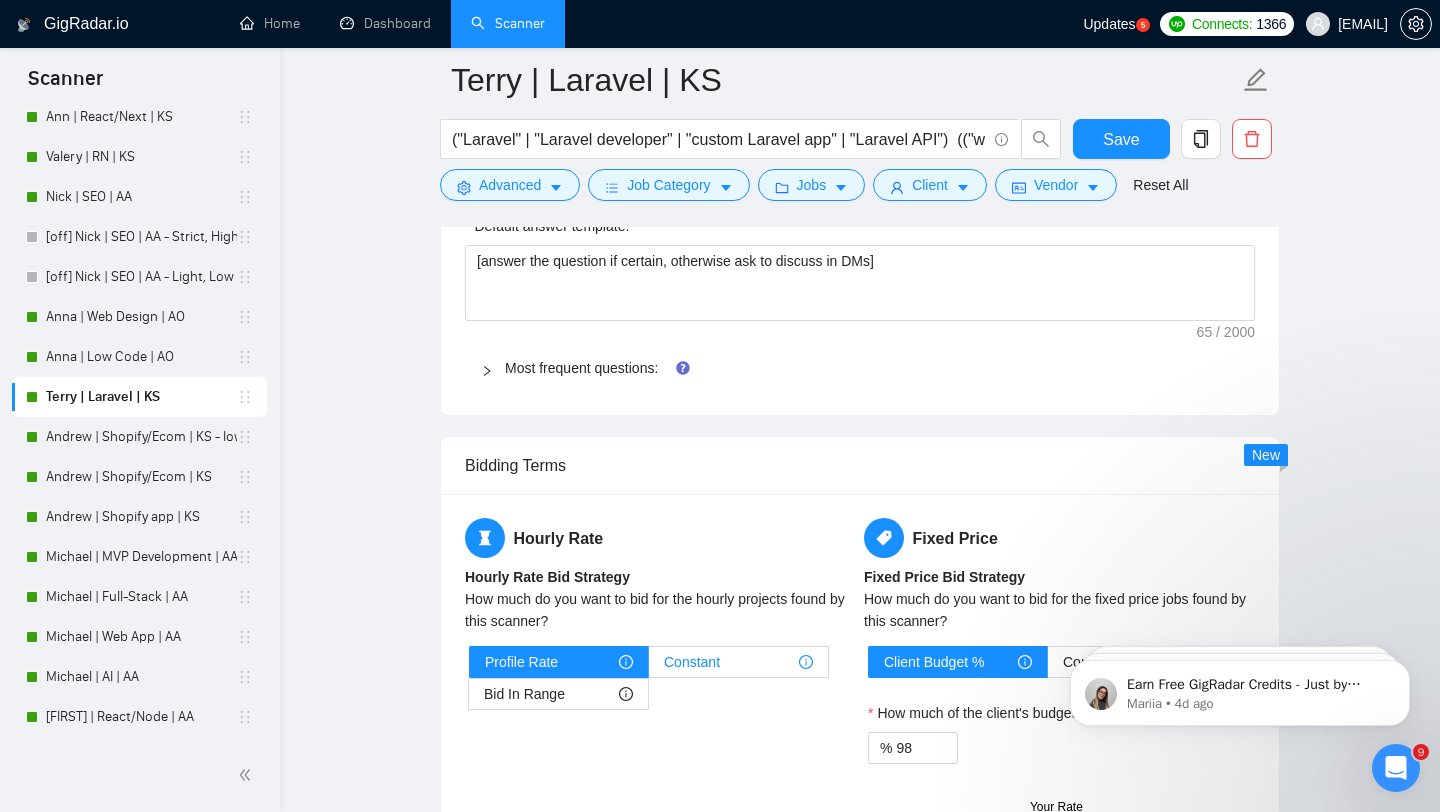 click on "Constant" at bounding box center [738, 662] 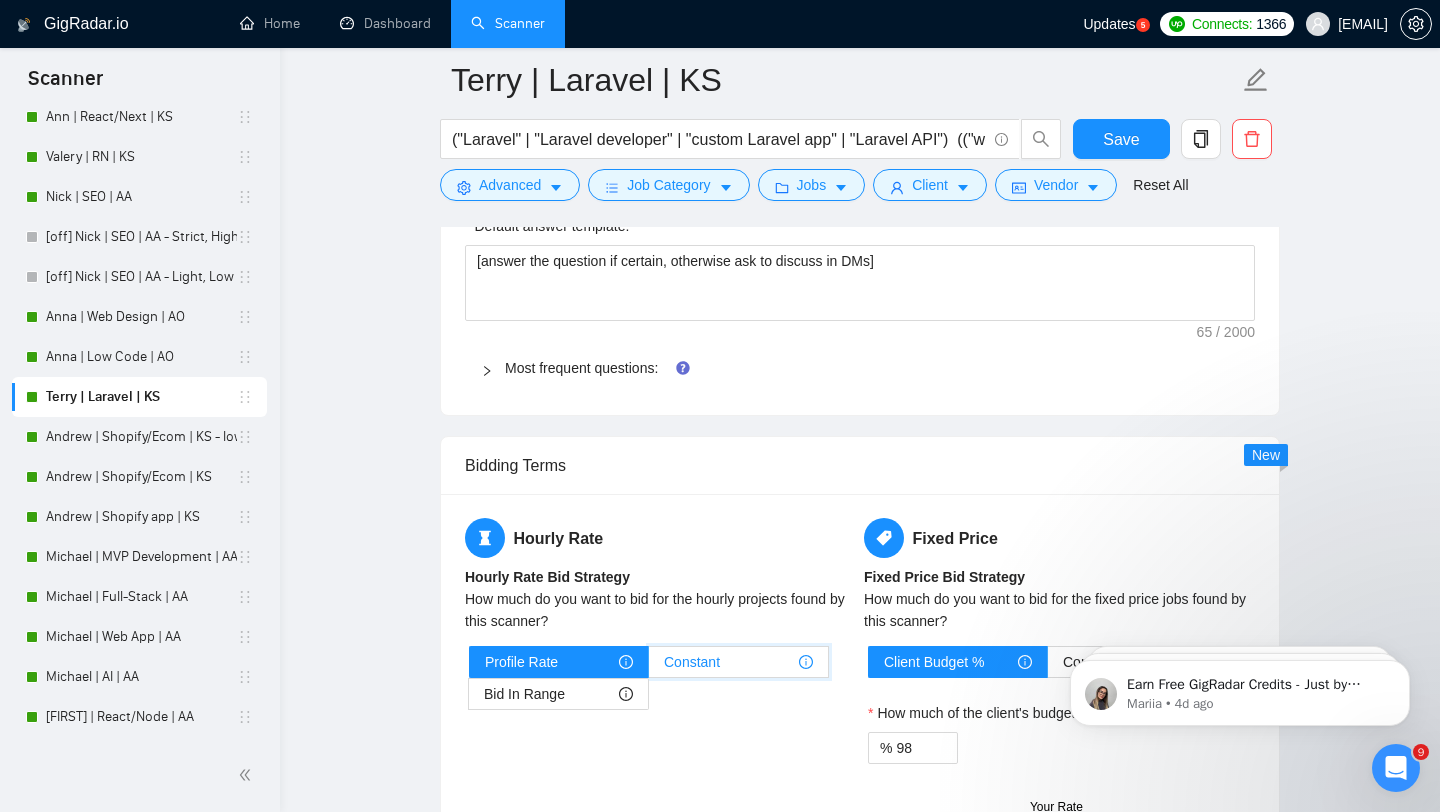 click on "Constant" at bounding box center (649, 667) 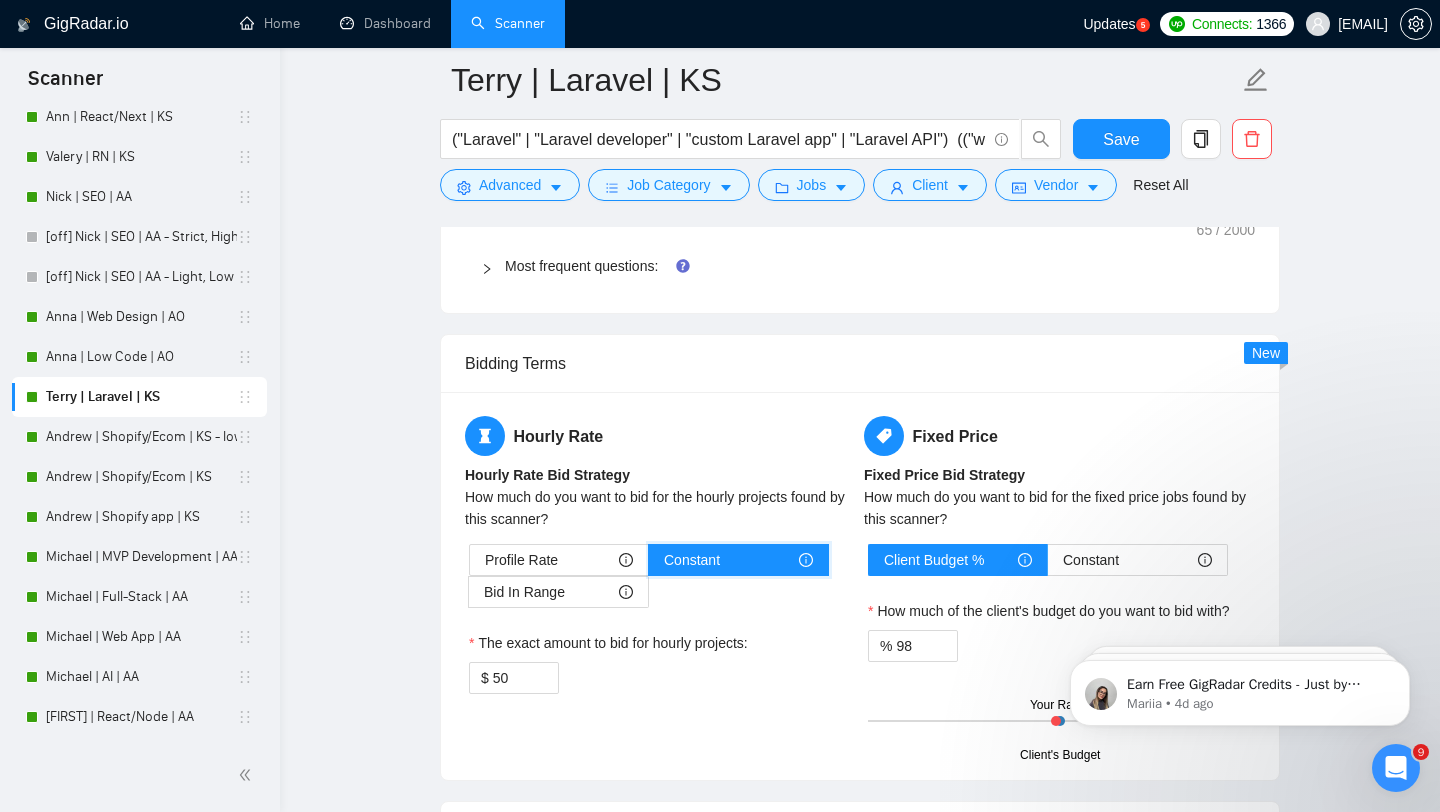 scroll, scrollTop: 3106, scrollLeft: 0, axis: vertical 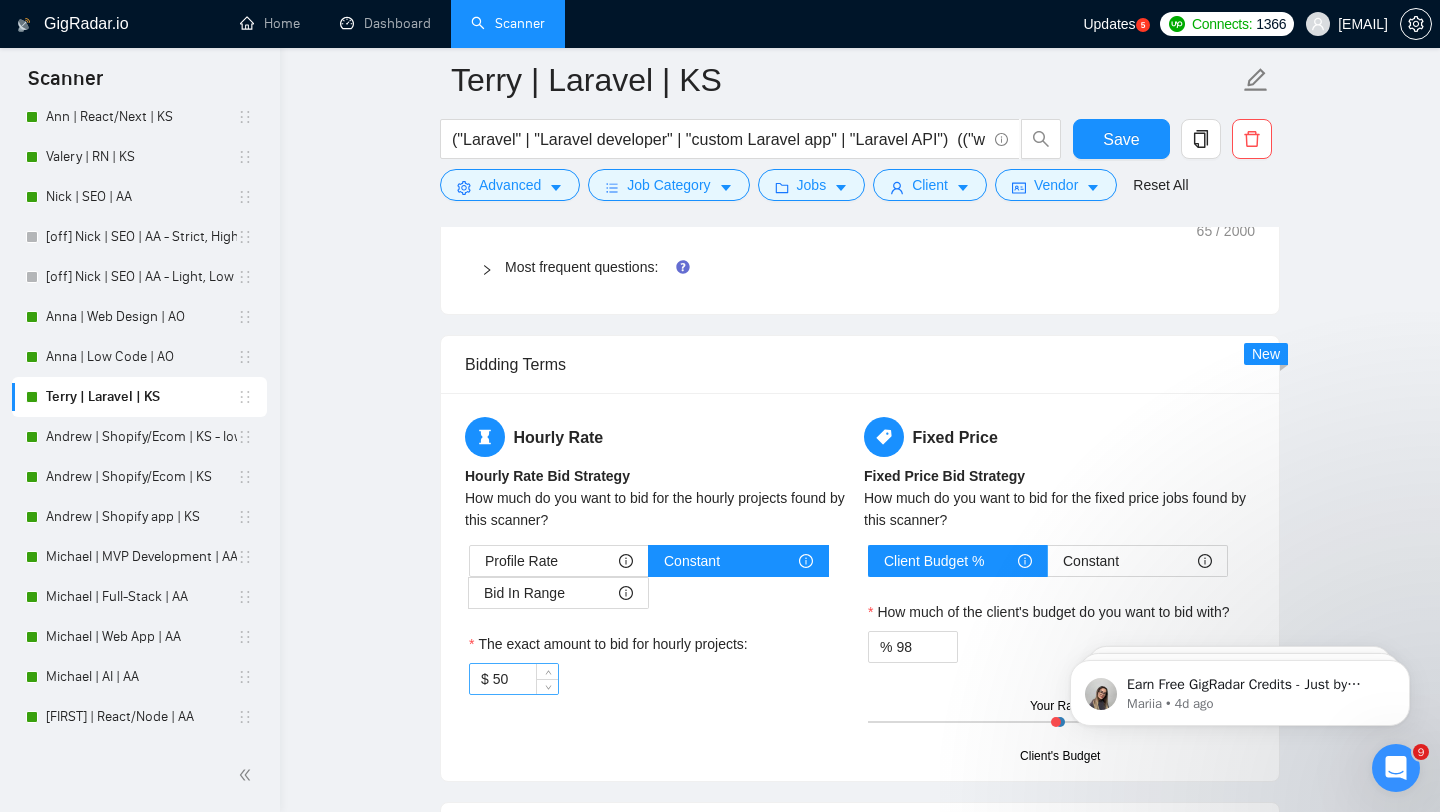 click on "50" at bounding box center [525, 679] 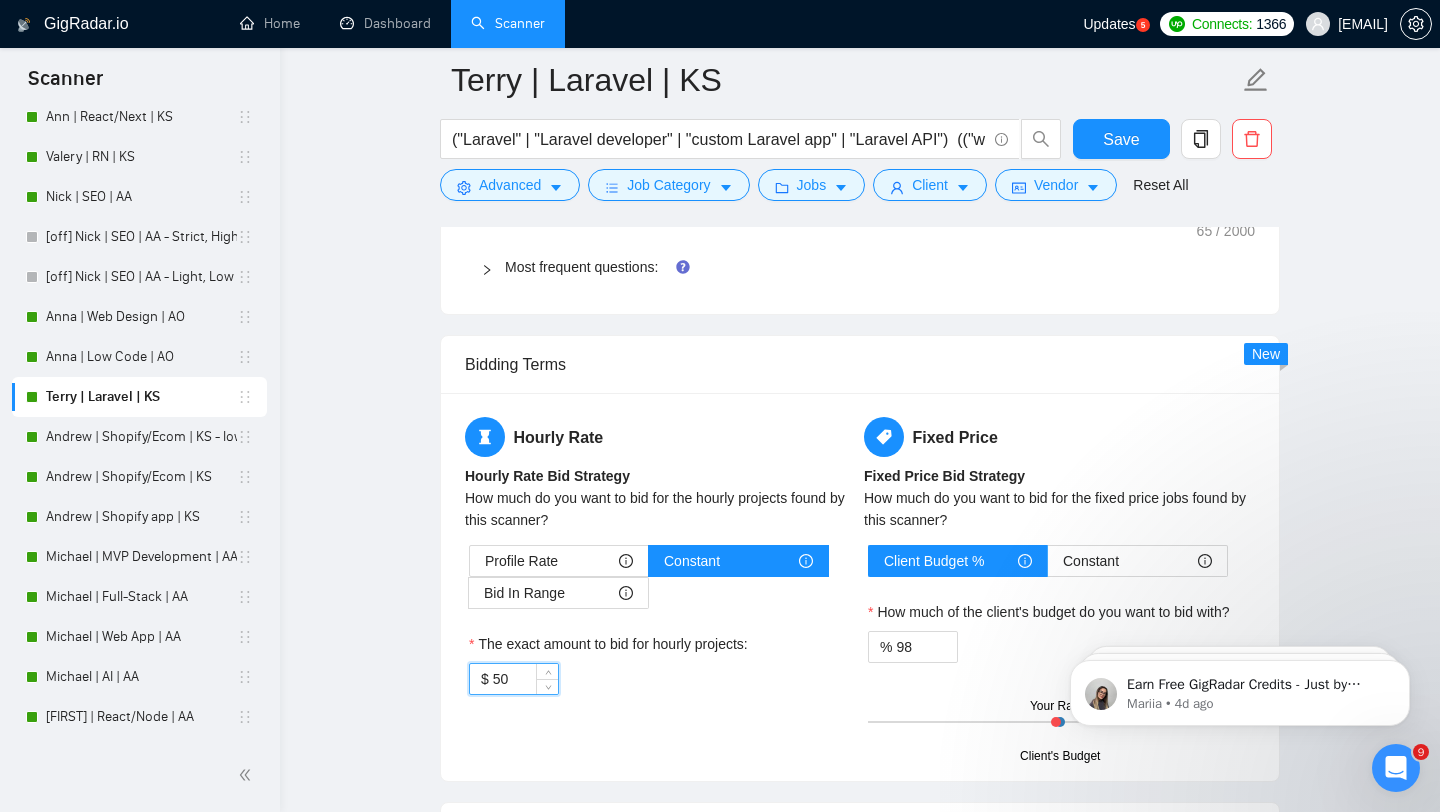 click on "50" at bounding box center (525, 679) 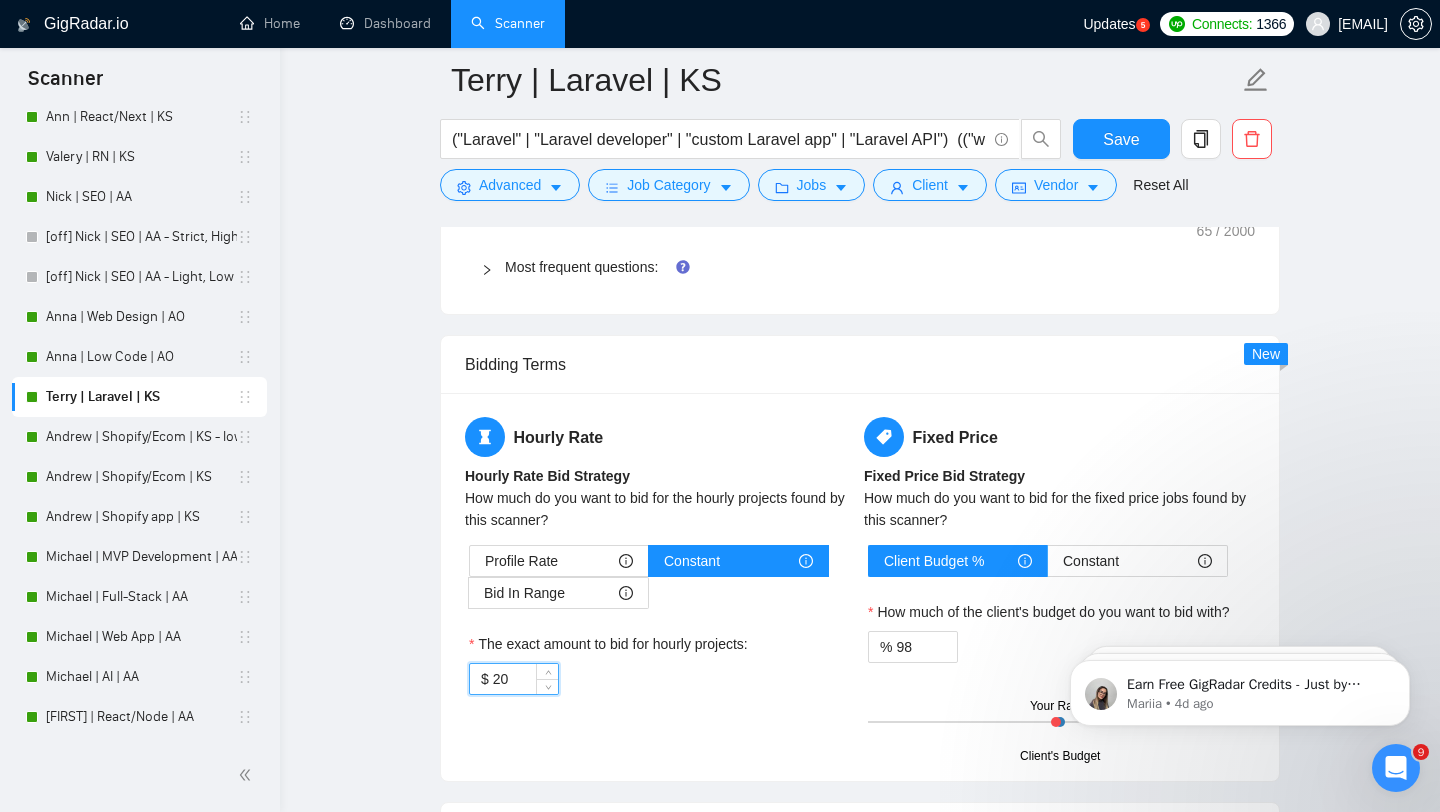 type on "20" 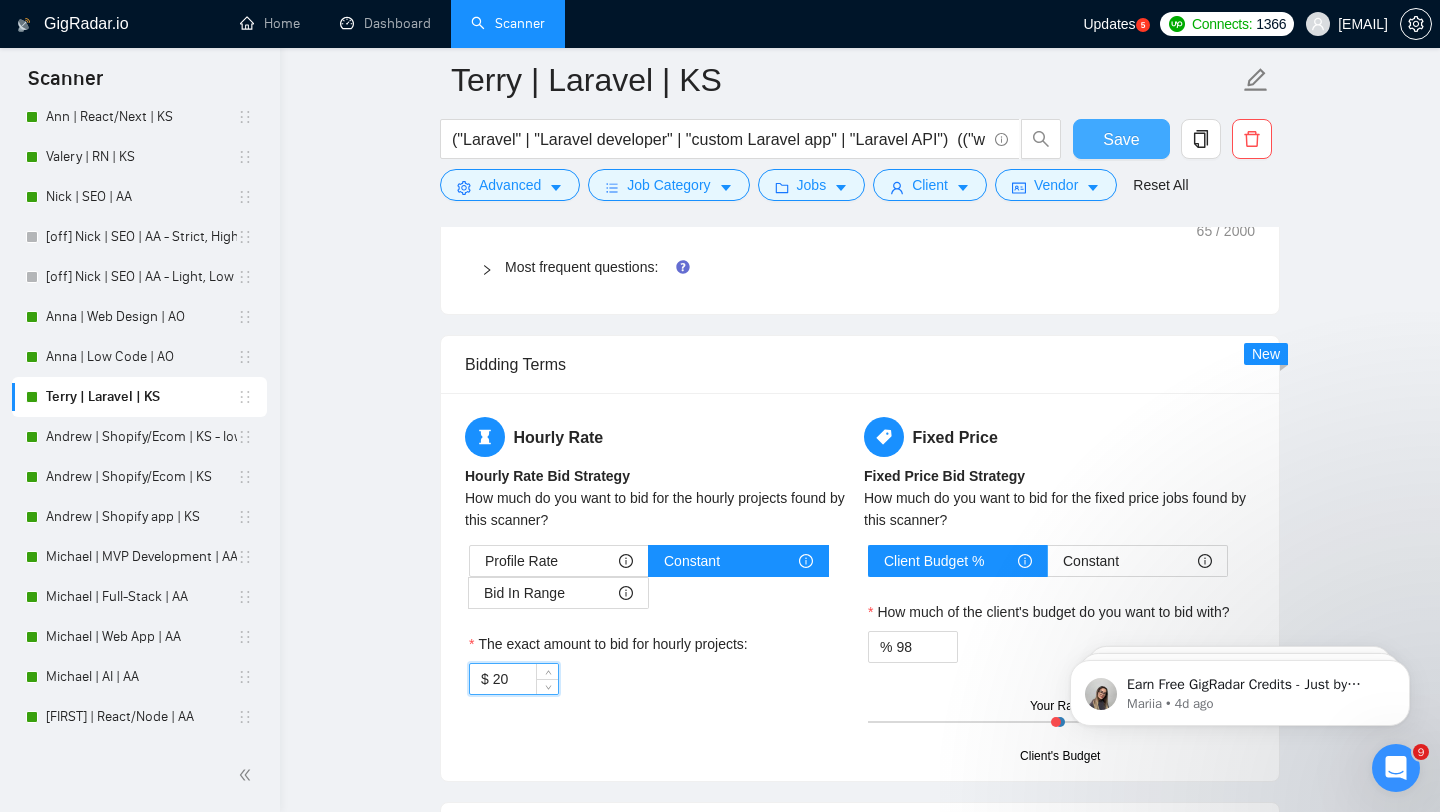 click on "Save" at bounding box center (1121, 139) 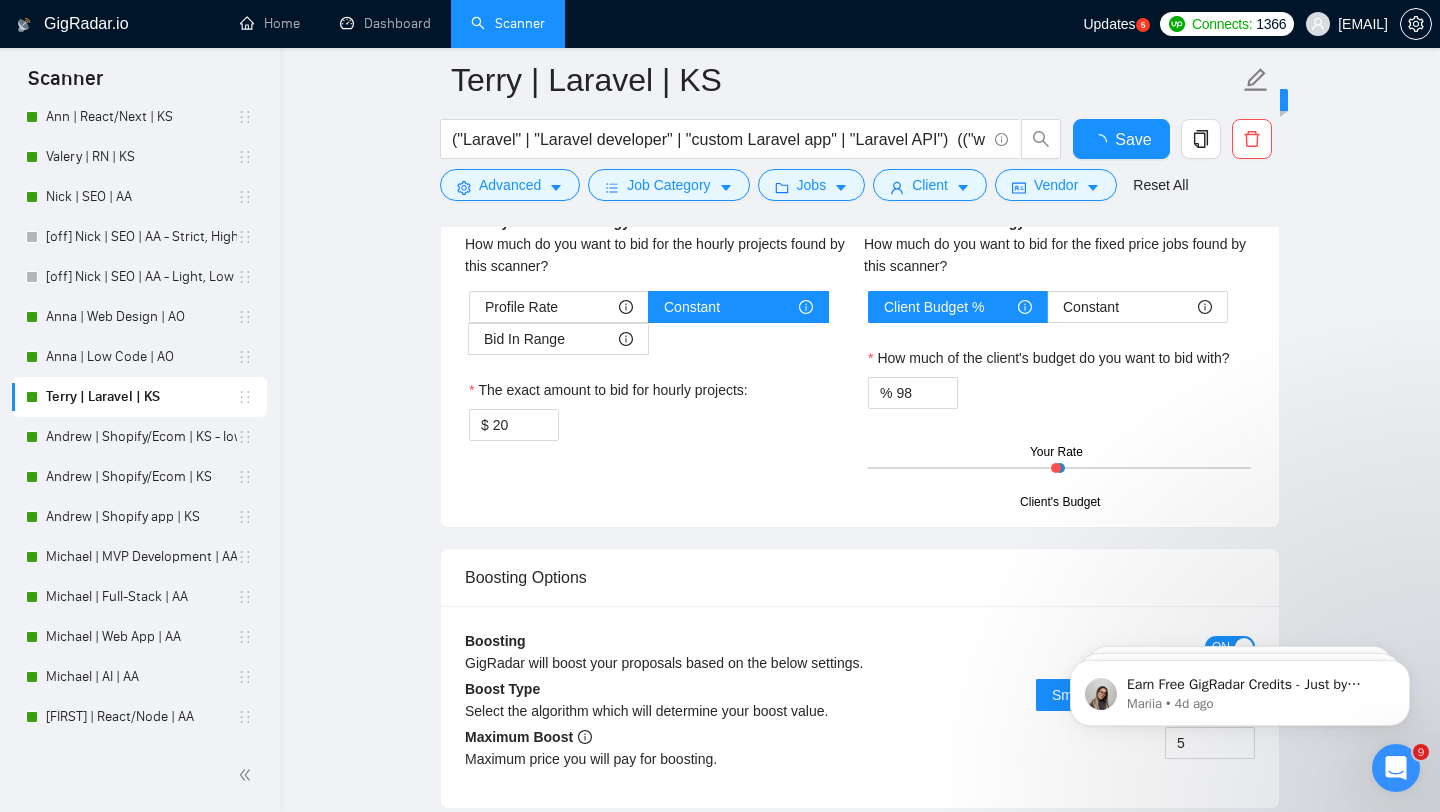 type 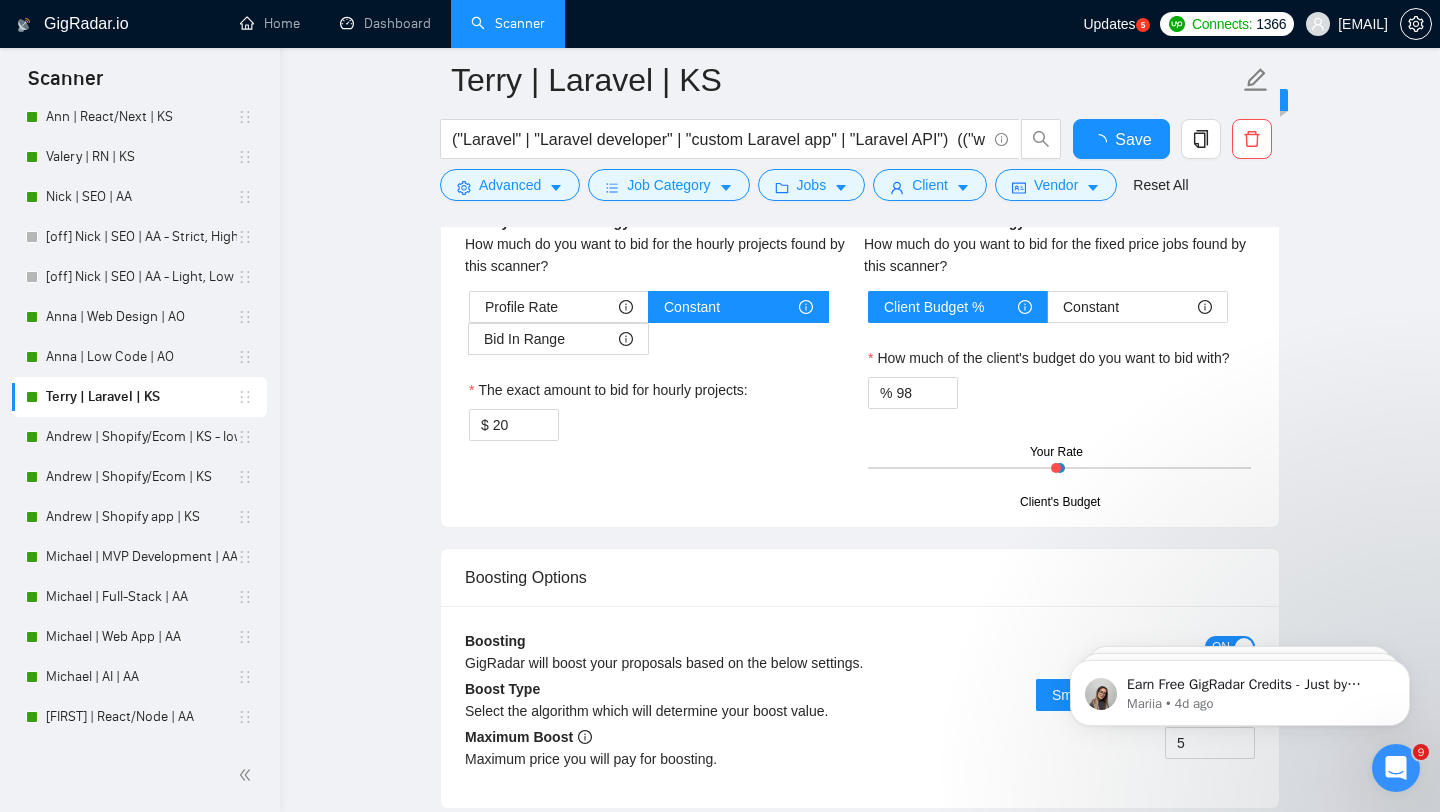 checkbox on "true" 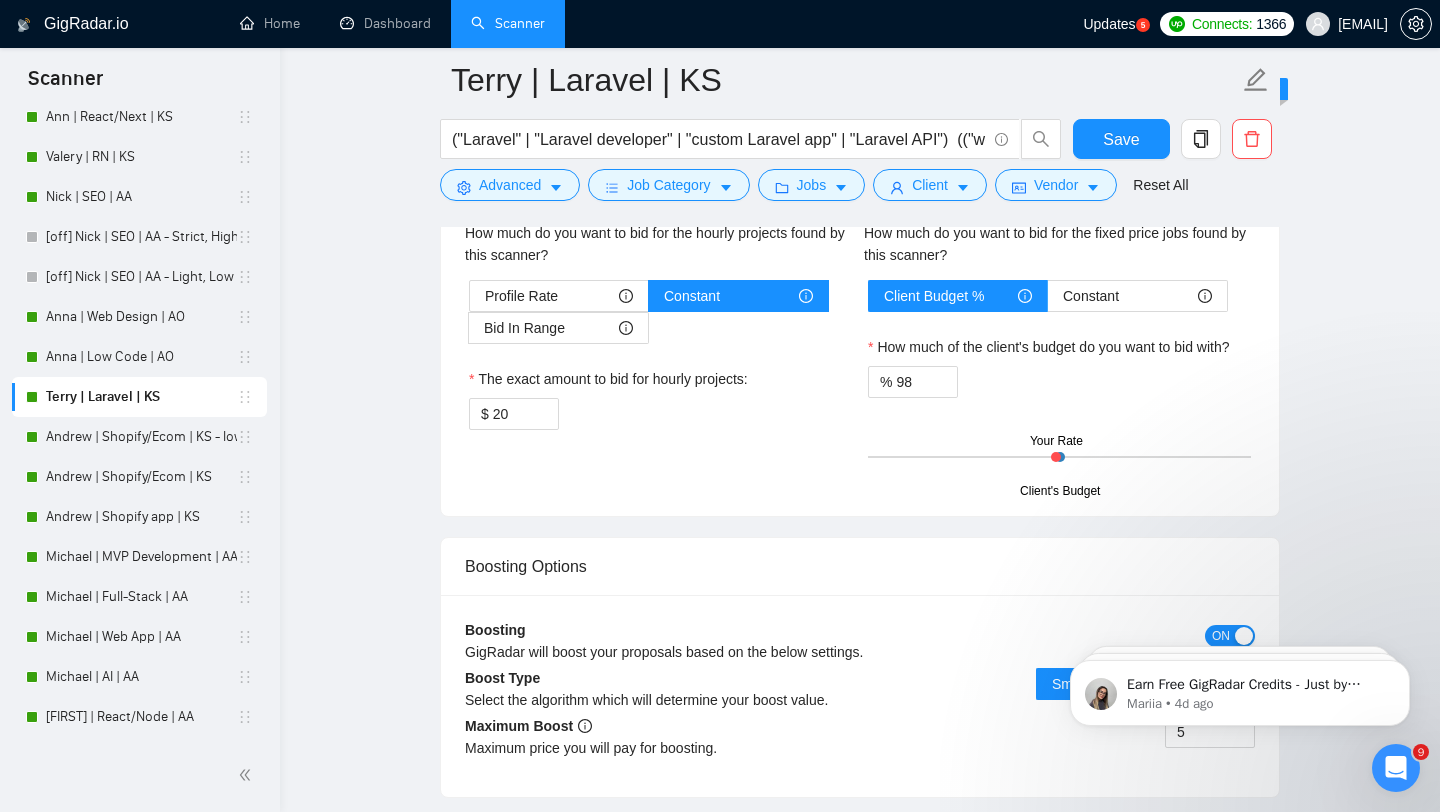 type 